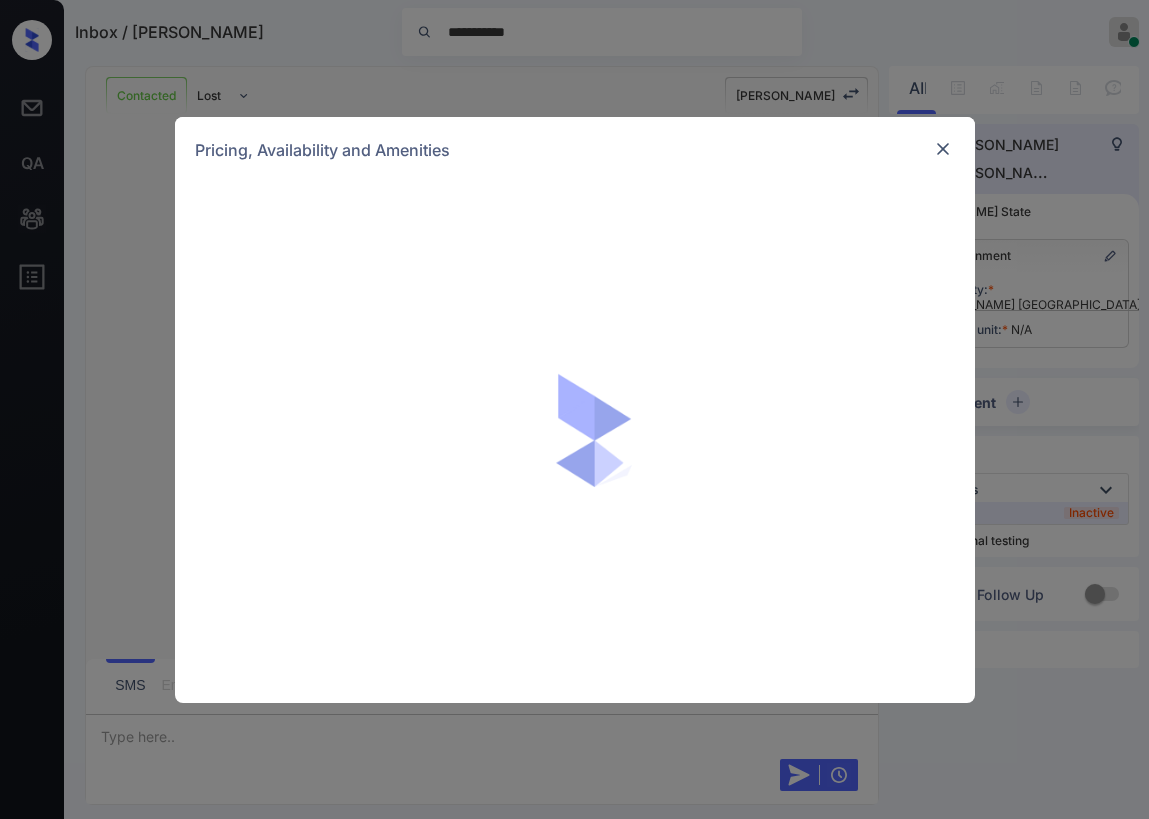 scroll, scrollTop: 0, scrollLeft: 0, axis: both 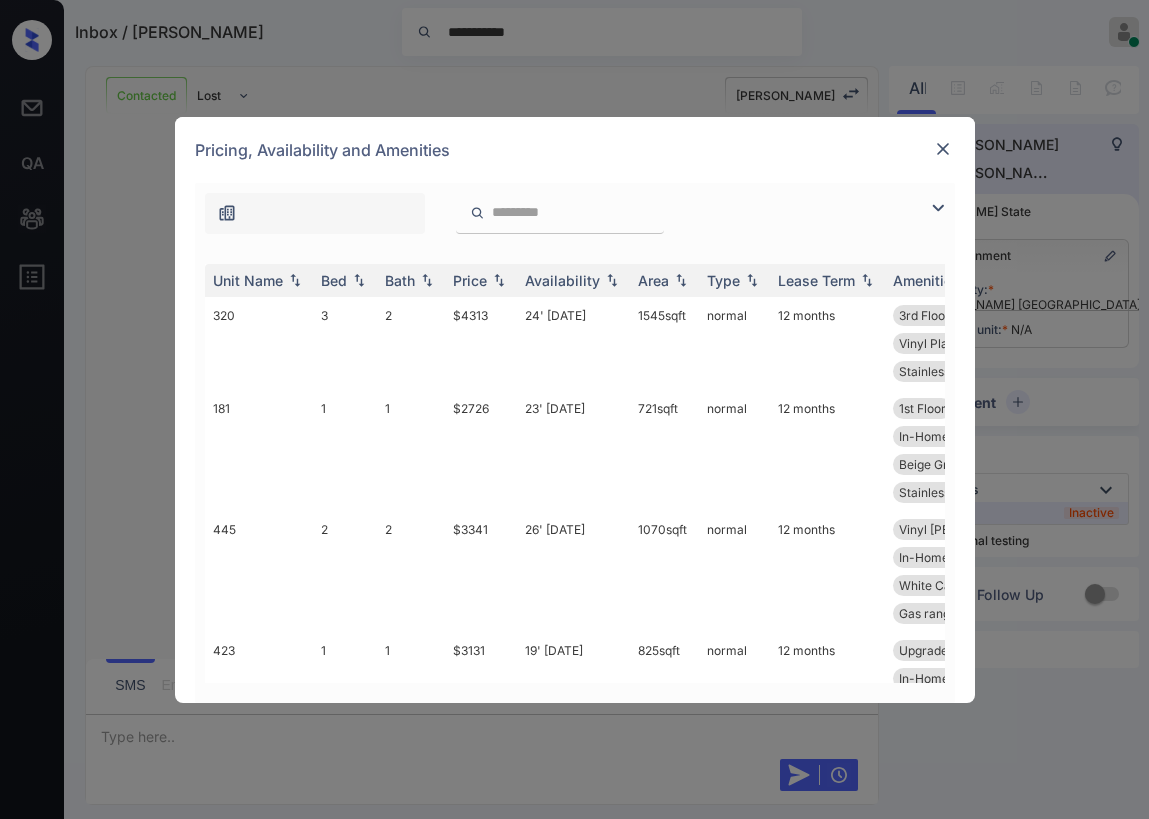 drag, startPoint x: 940, startPoint y: 211, endPoint x: 584, endPoint y: 230, distance: 356.50665 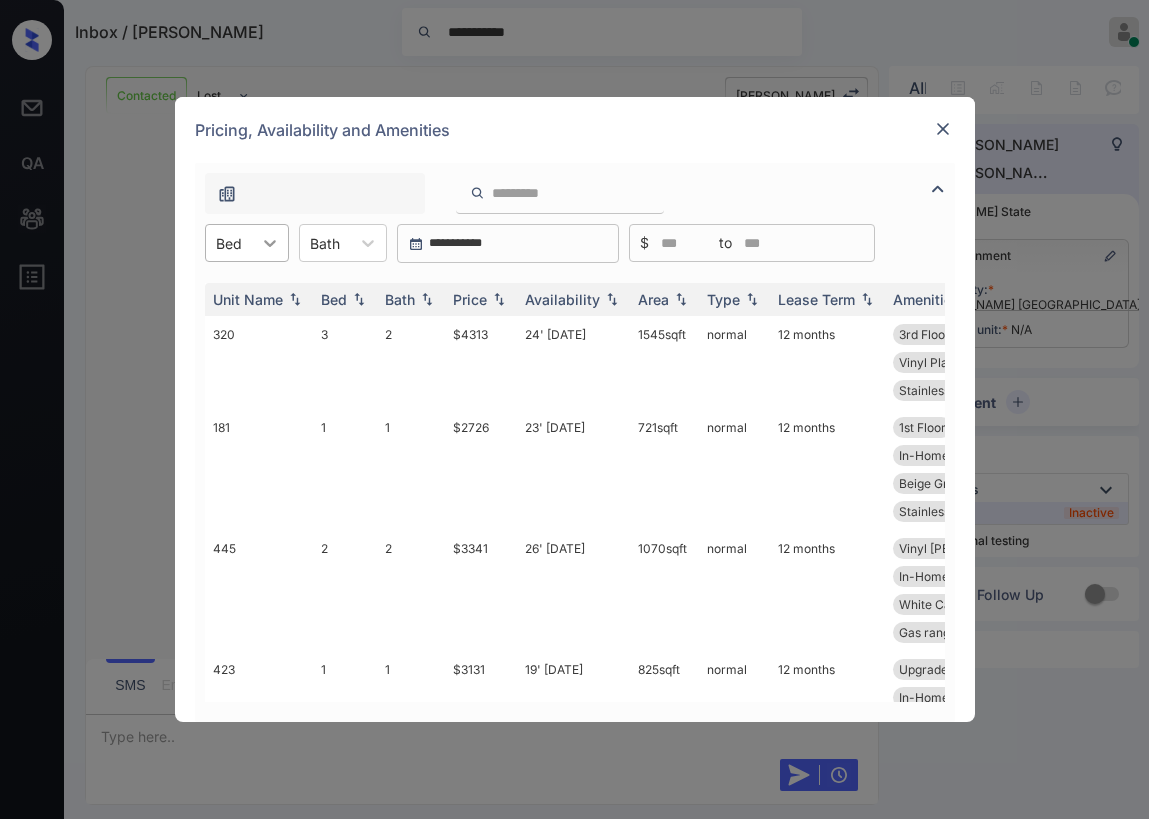 click 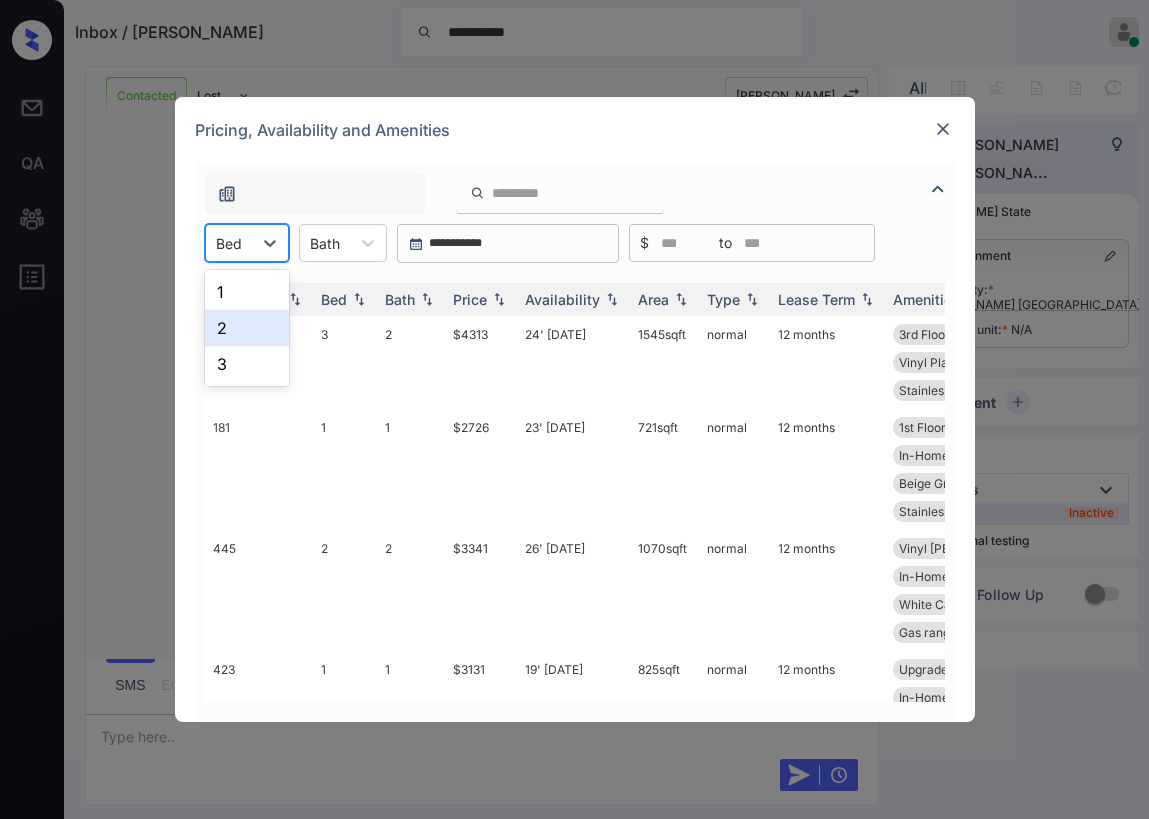 click on "2" at bounding box center (247, 328) 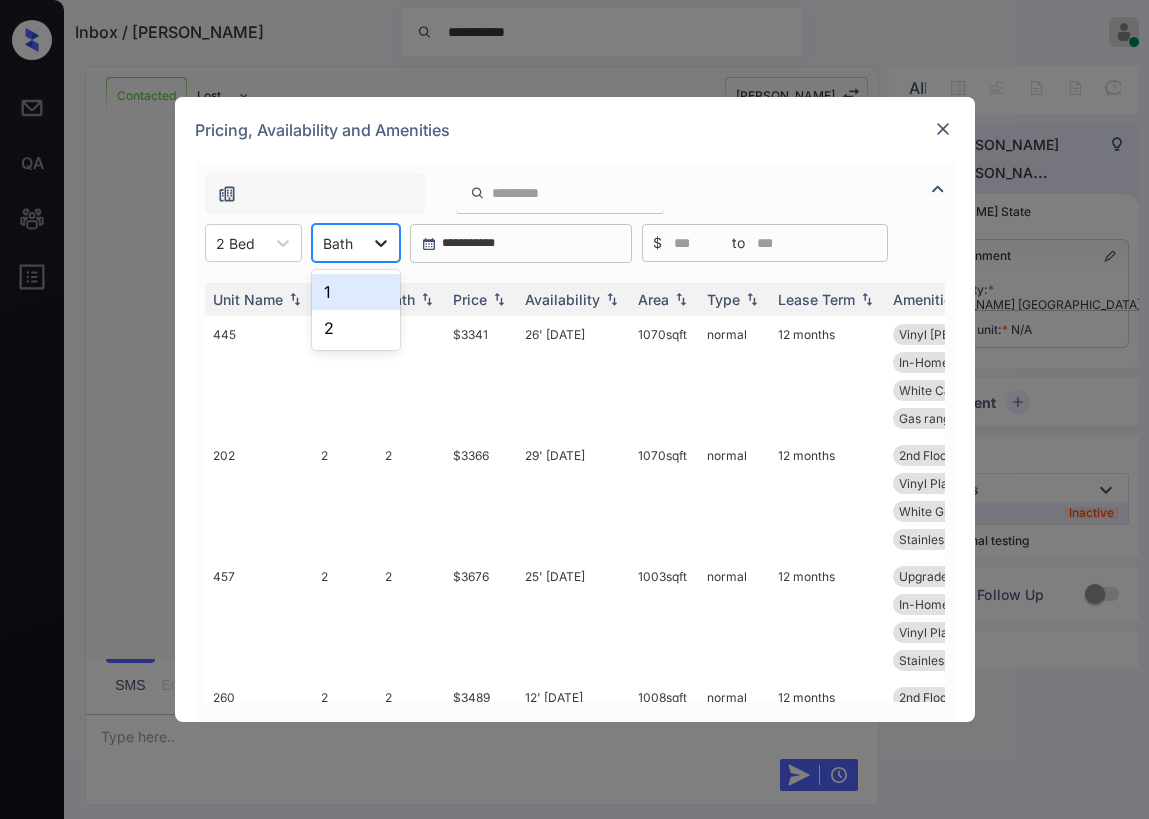 click 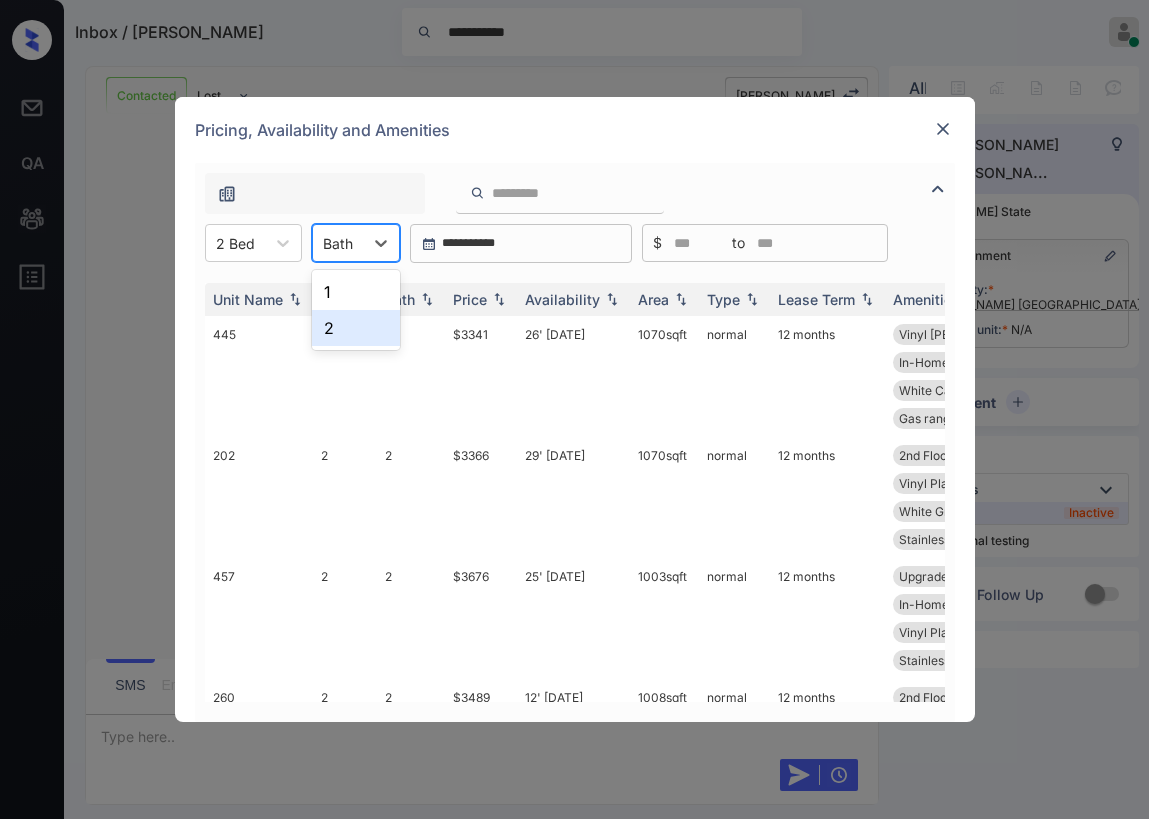 click on "2" at bounding box center (356, 328) 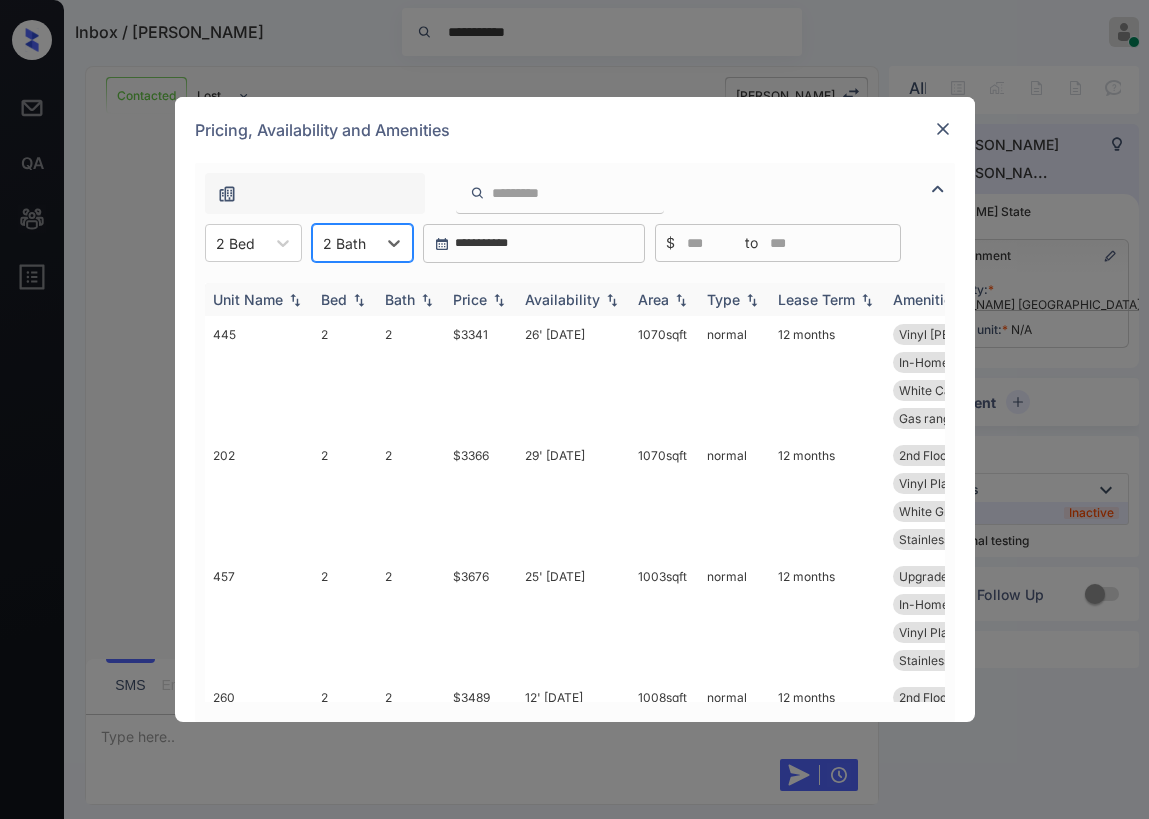 click on "Price" at bounding box center (470, 299) 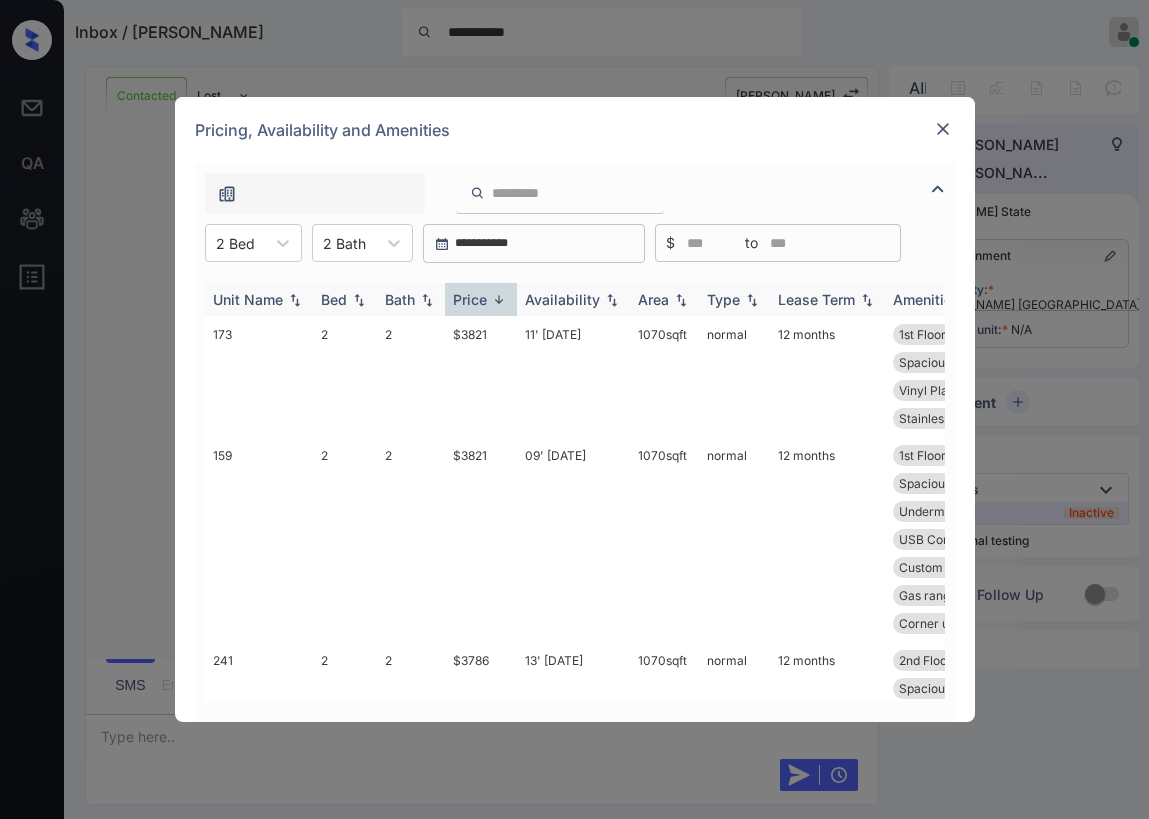 click on "Price" at bounding box center [470, 299] 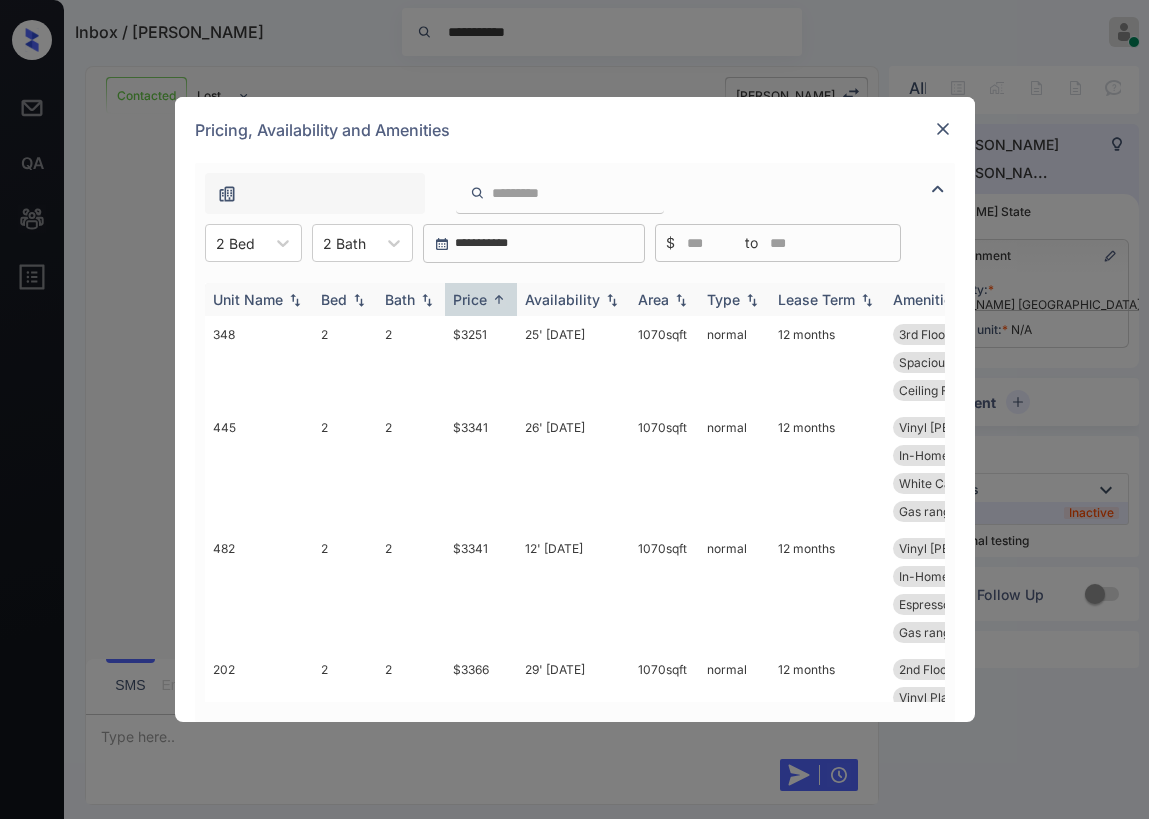 click on "Price" at bounding box center (470, 299) 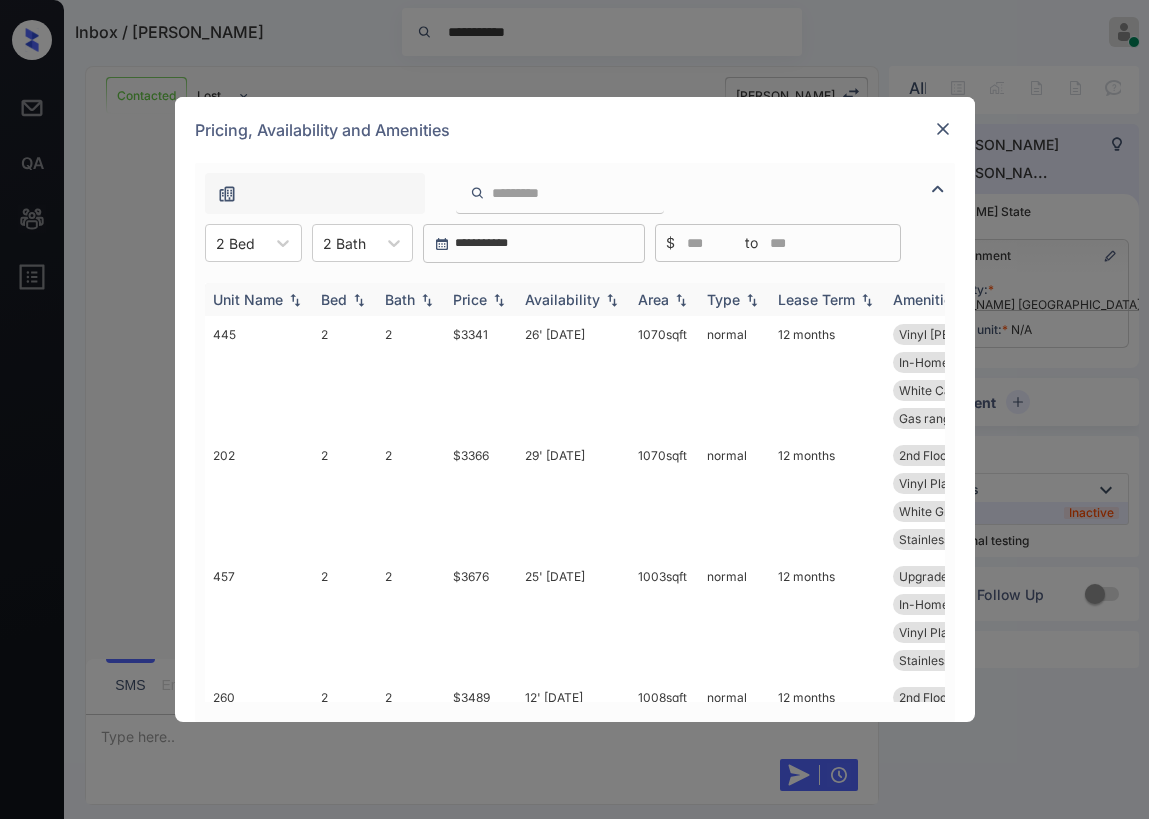click on "Price" at bounding box center [470, 299] 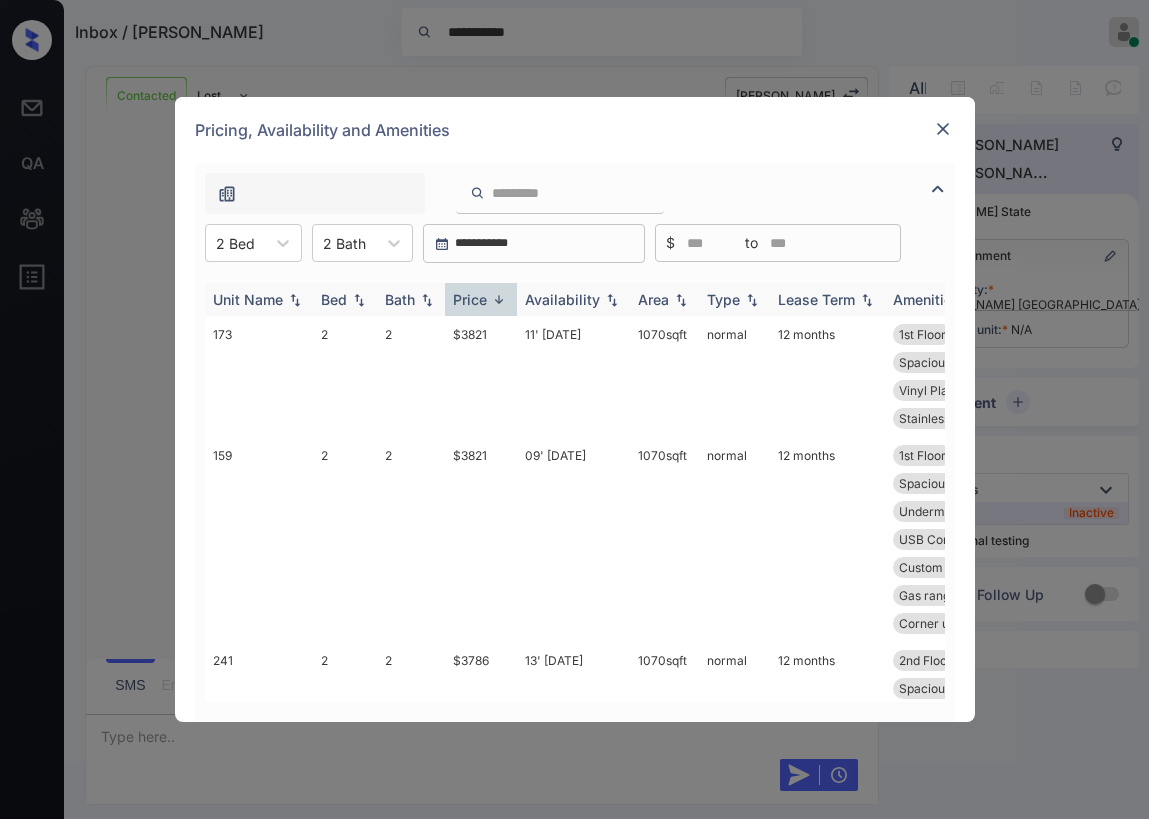 click at bounding box center (499, 299) 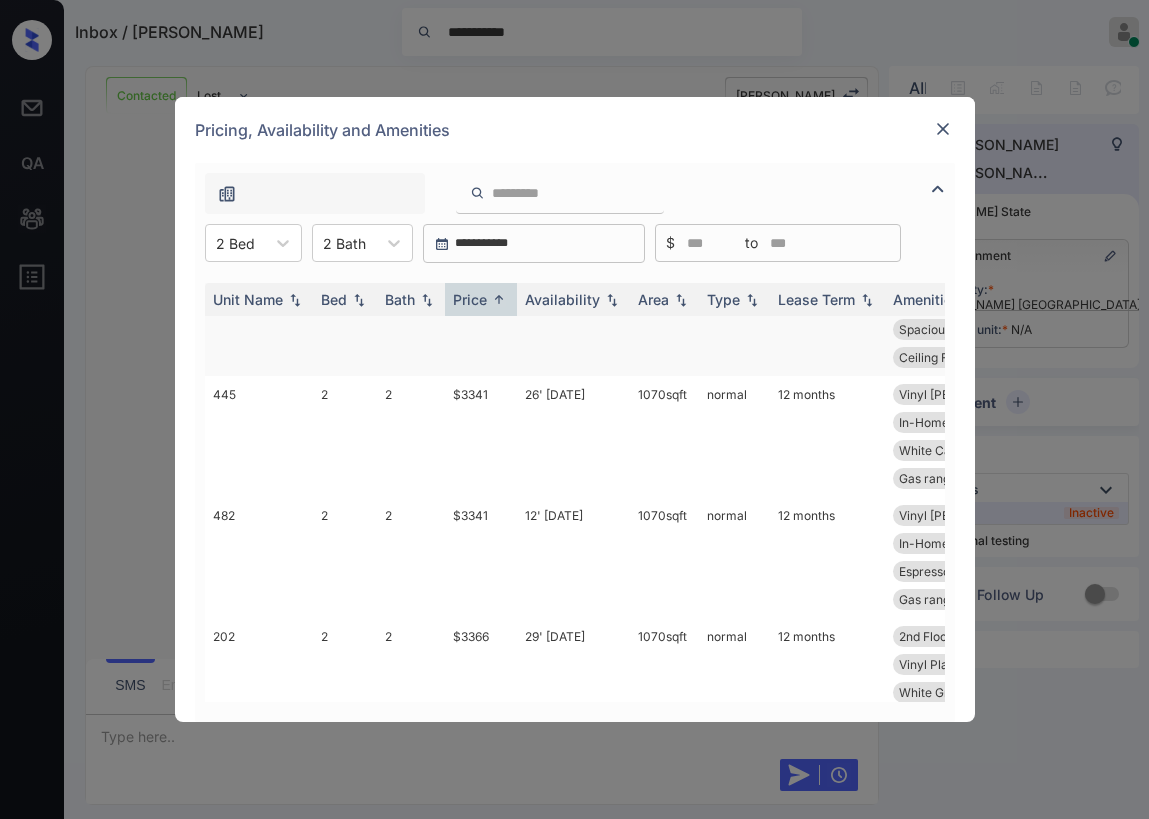 scroll, scrollTop: 0, scrollLeft: 0, axis: both 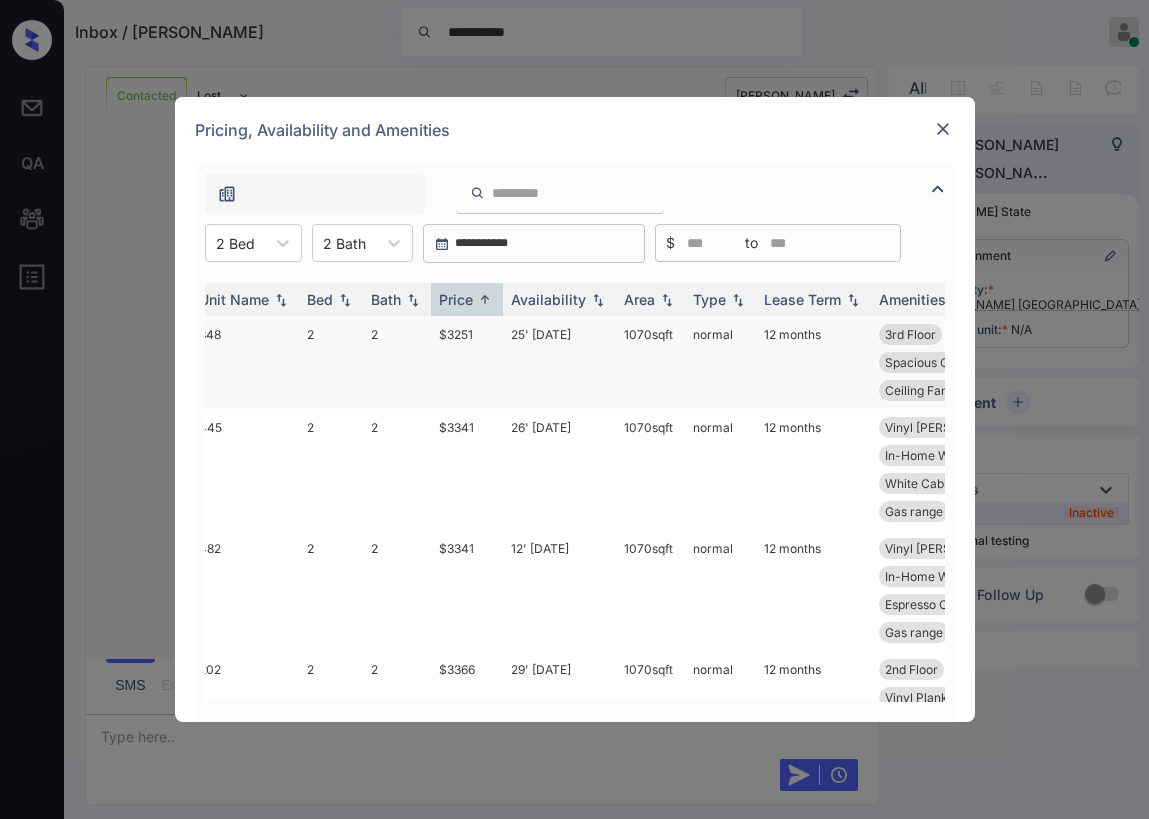 click on "$3251" at bounding box center (467, 362) 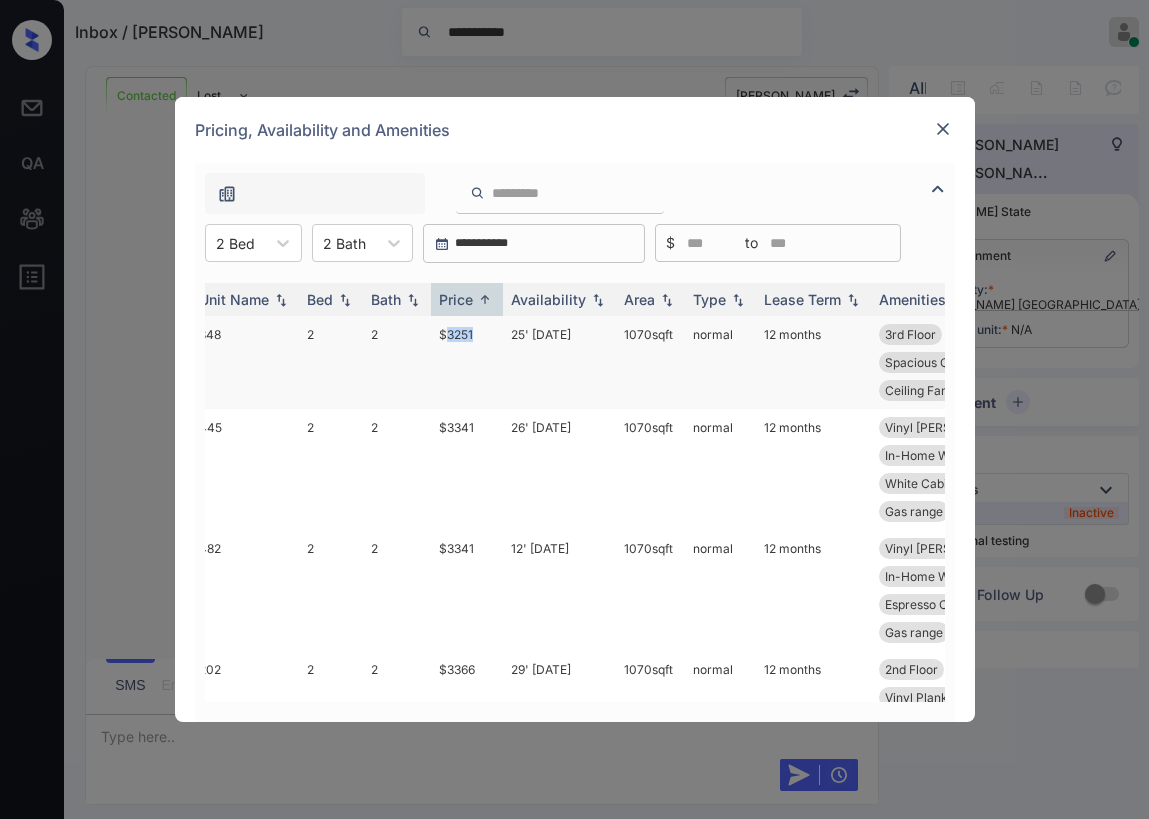 click on "$3251" at bounding box center (467, 362) 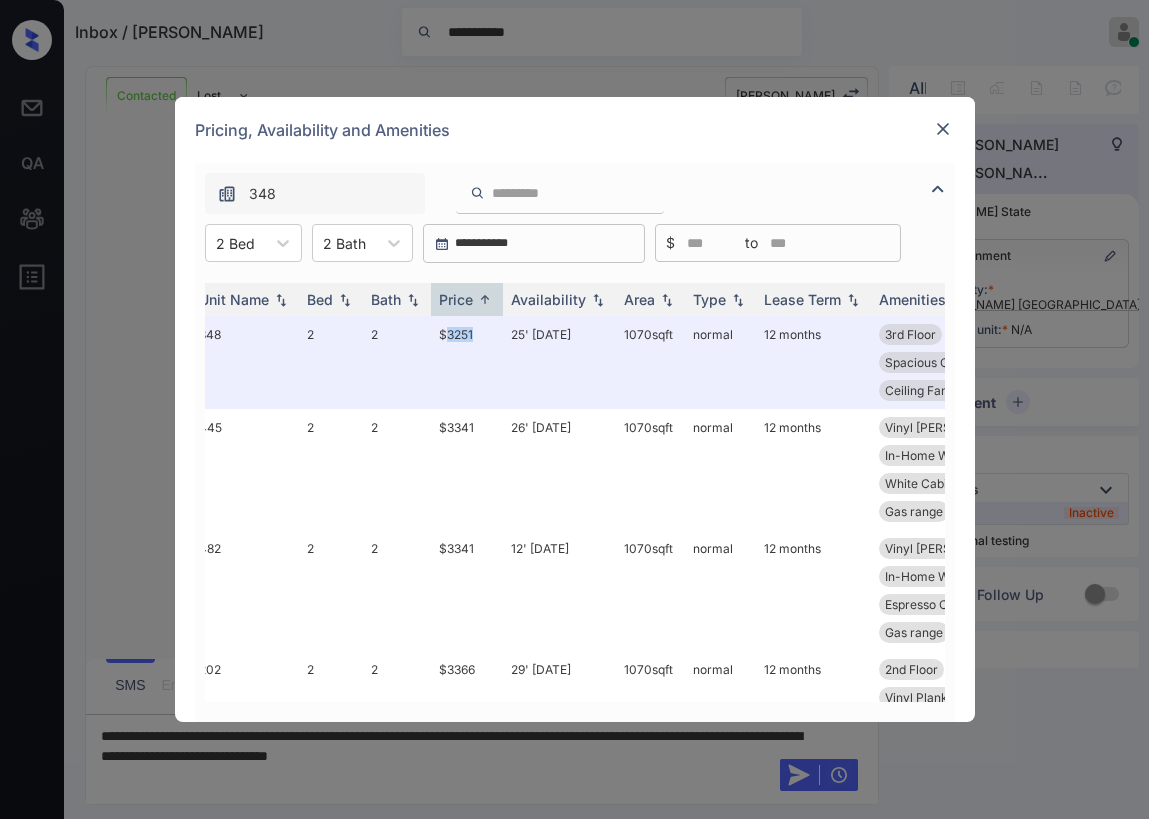 click at bounding box center (943, 129) 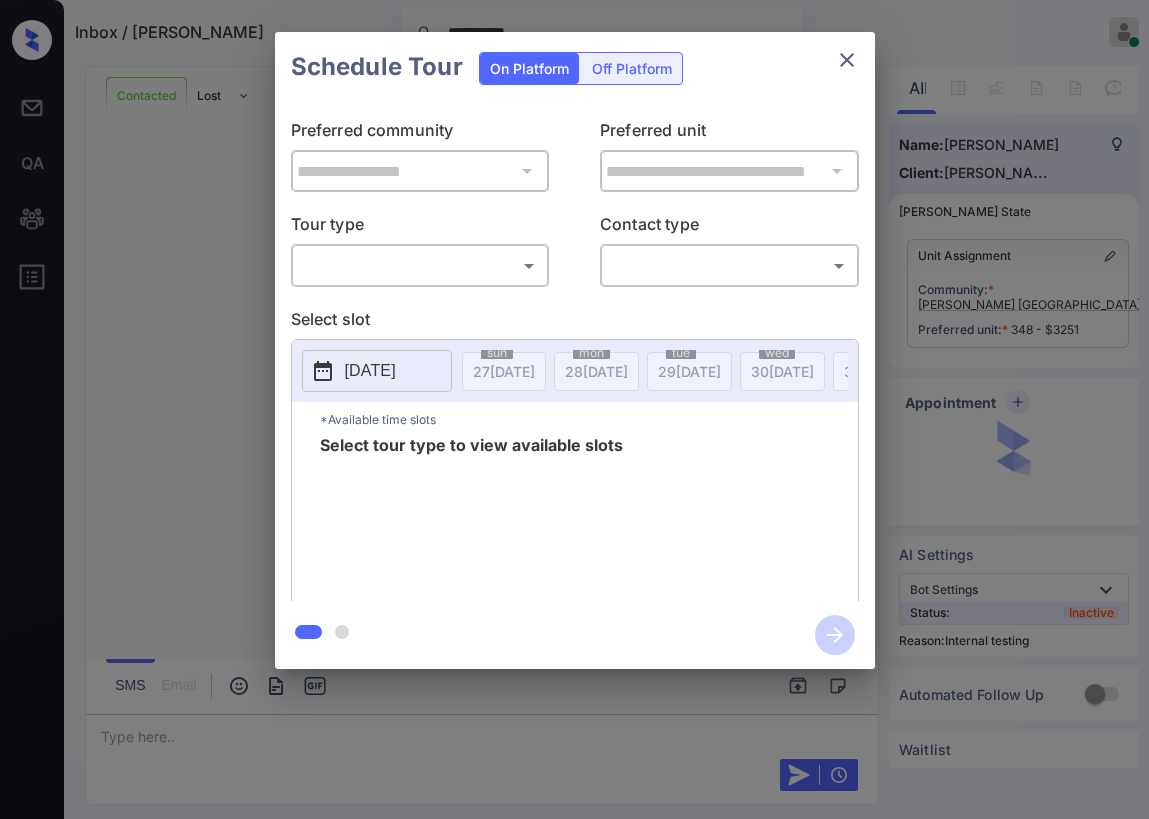 scroll, scrollTop: 0, scrollLeft: 0, axis: both 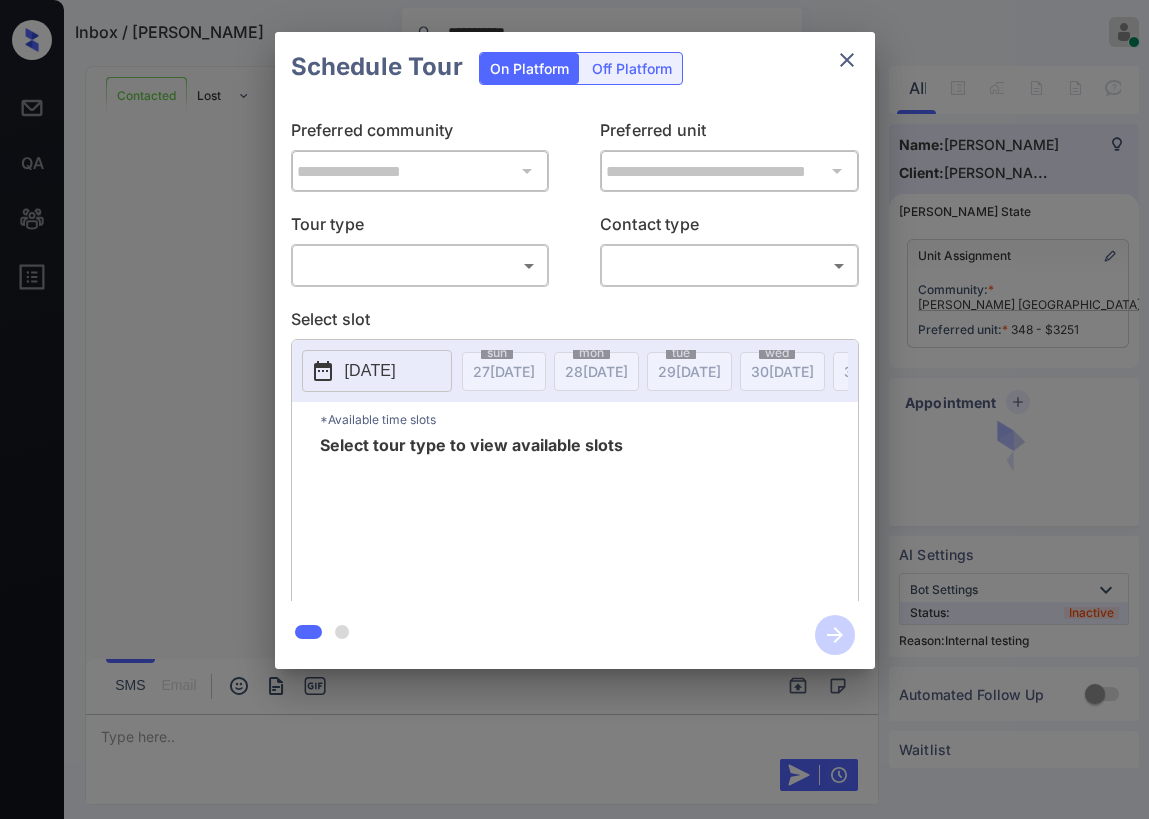 click on "**********" at bounding box center (574, 409) 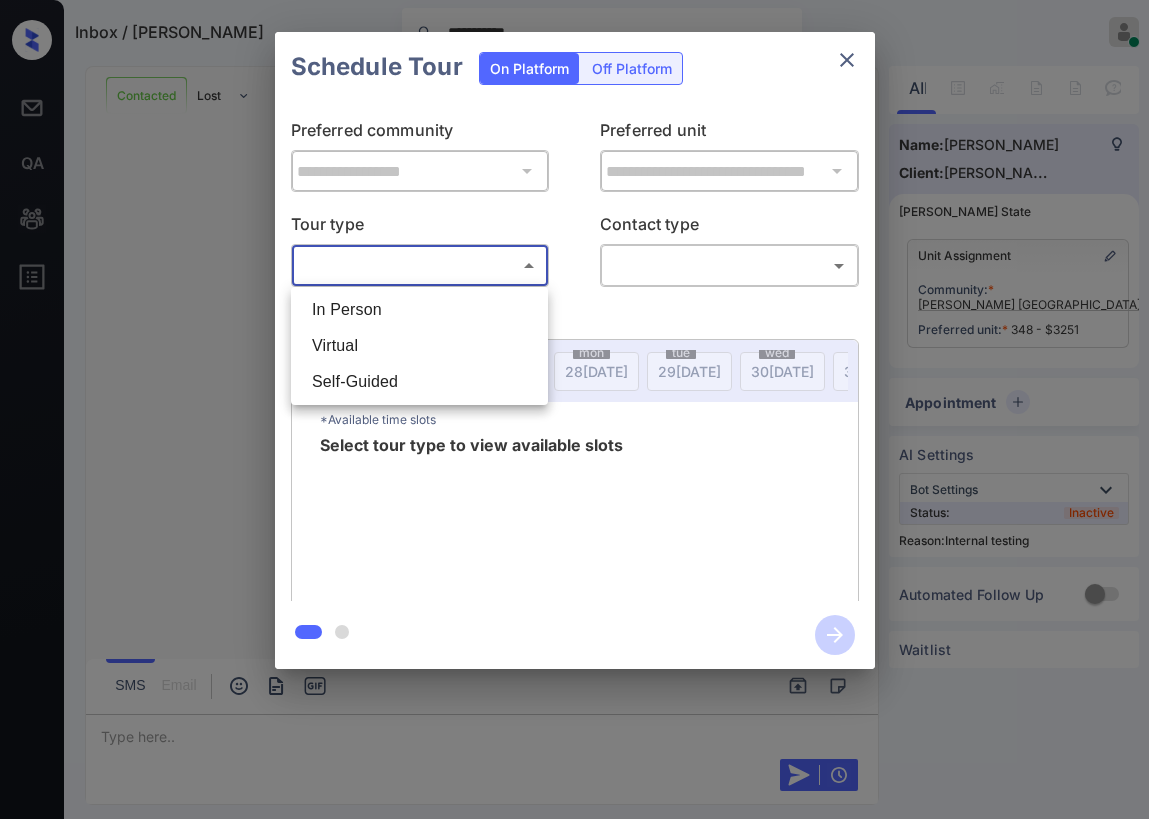drag, startPoint x: 404, startPoint y: 314, endPoint x: 639, endPoint y: 283, distance: 237.03586 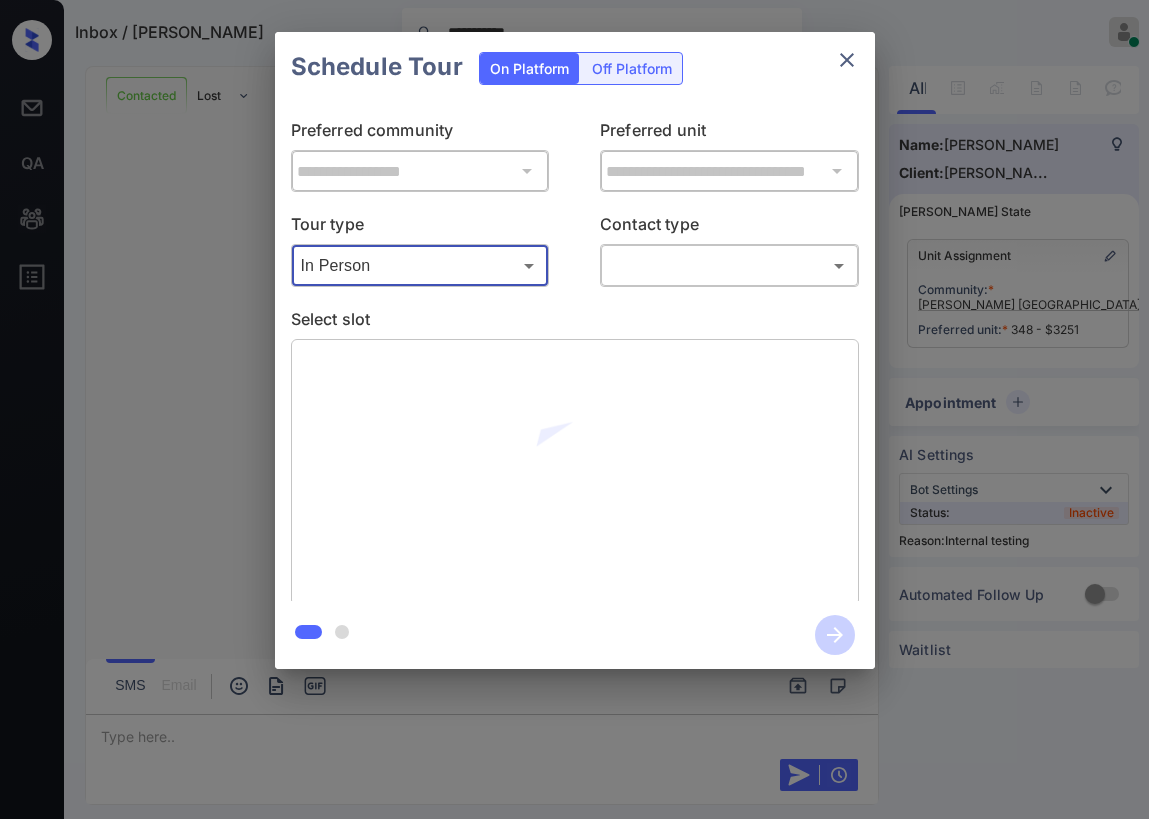click on "**********" at bounding box center [574, 409] 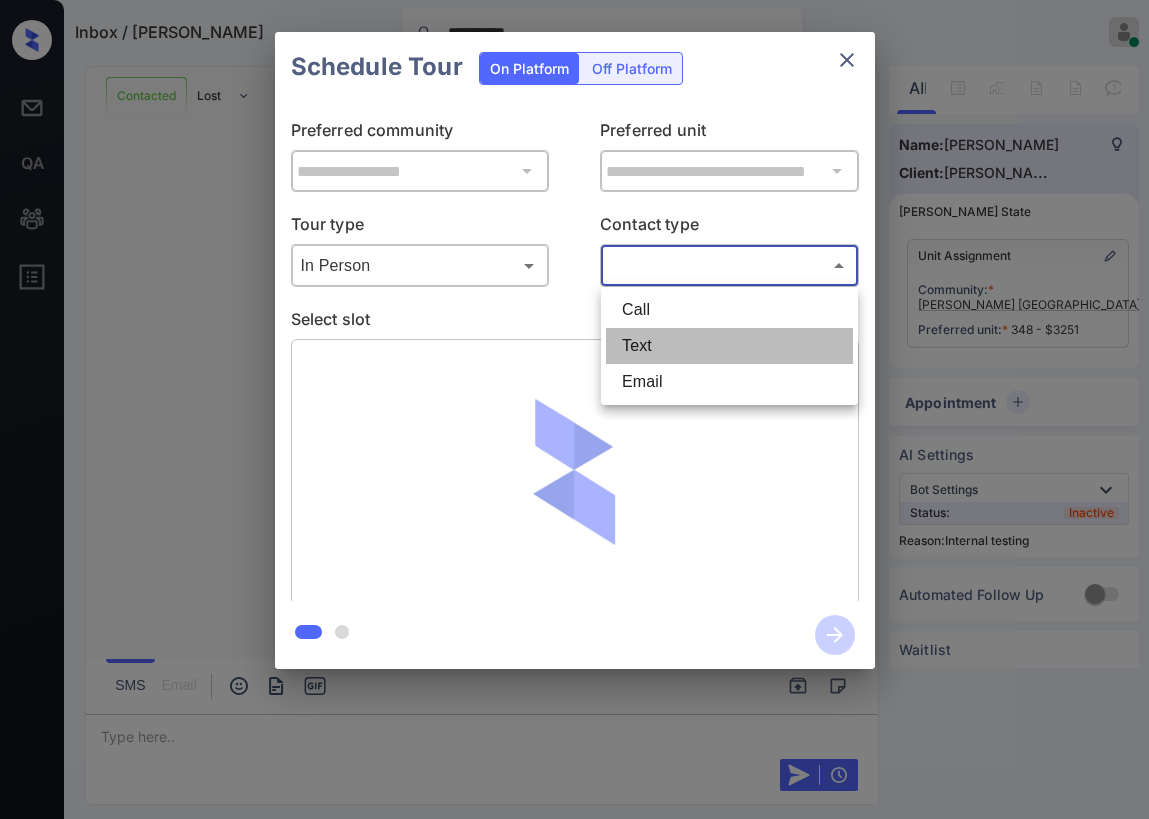 click on "Text" at bounding box center [729, 346] 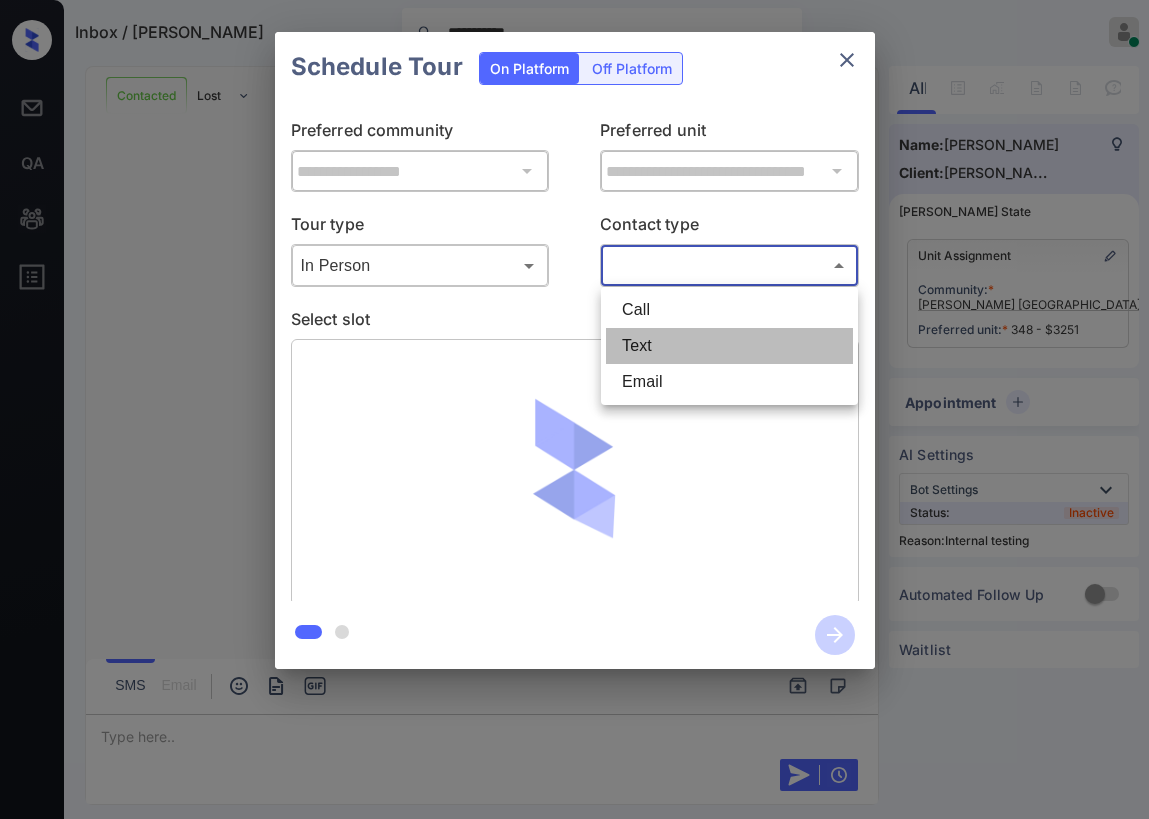 type on "****" 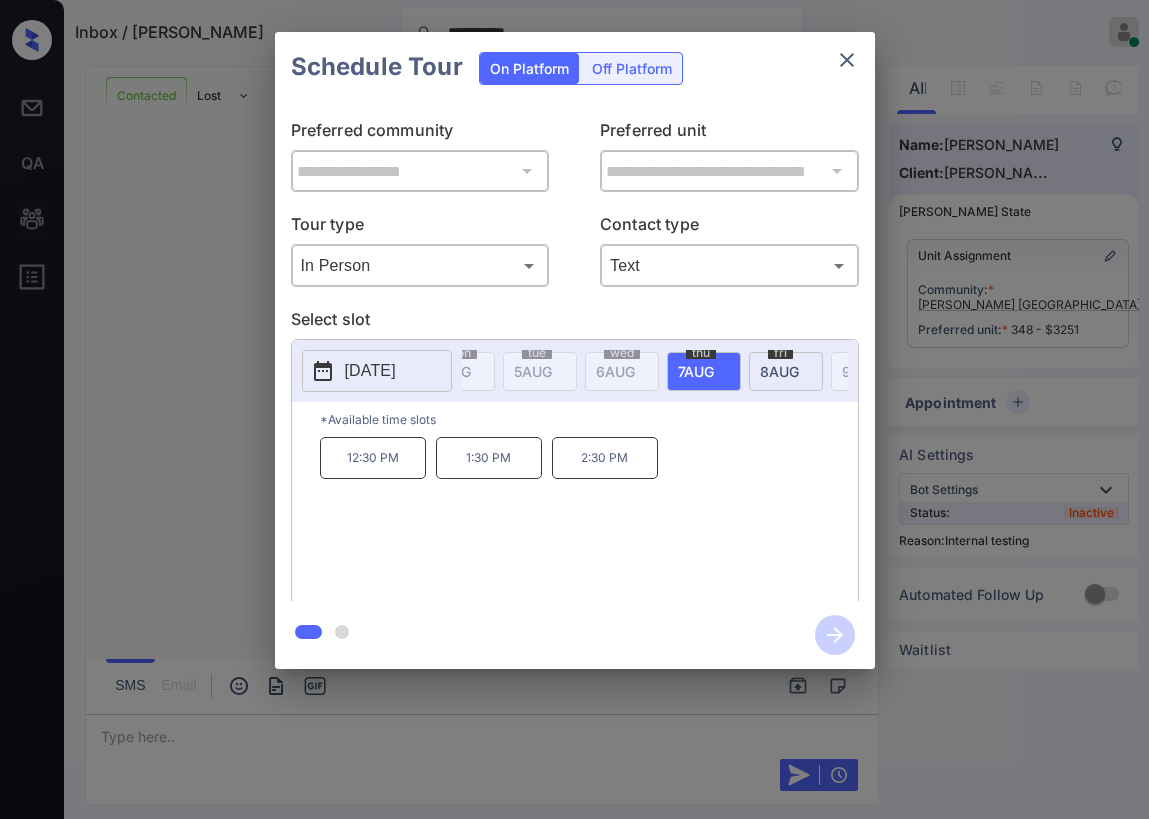 scroll, scrollTop: 0, scrollLeft: 895, axis: horizontal 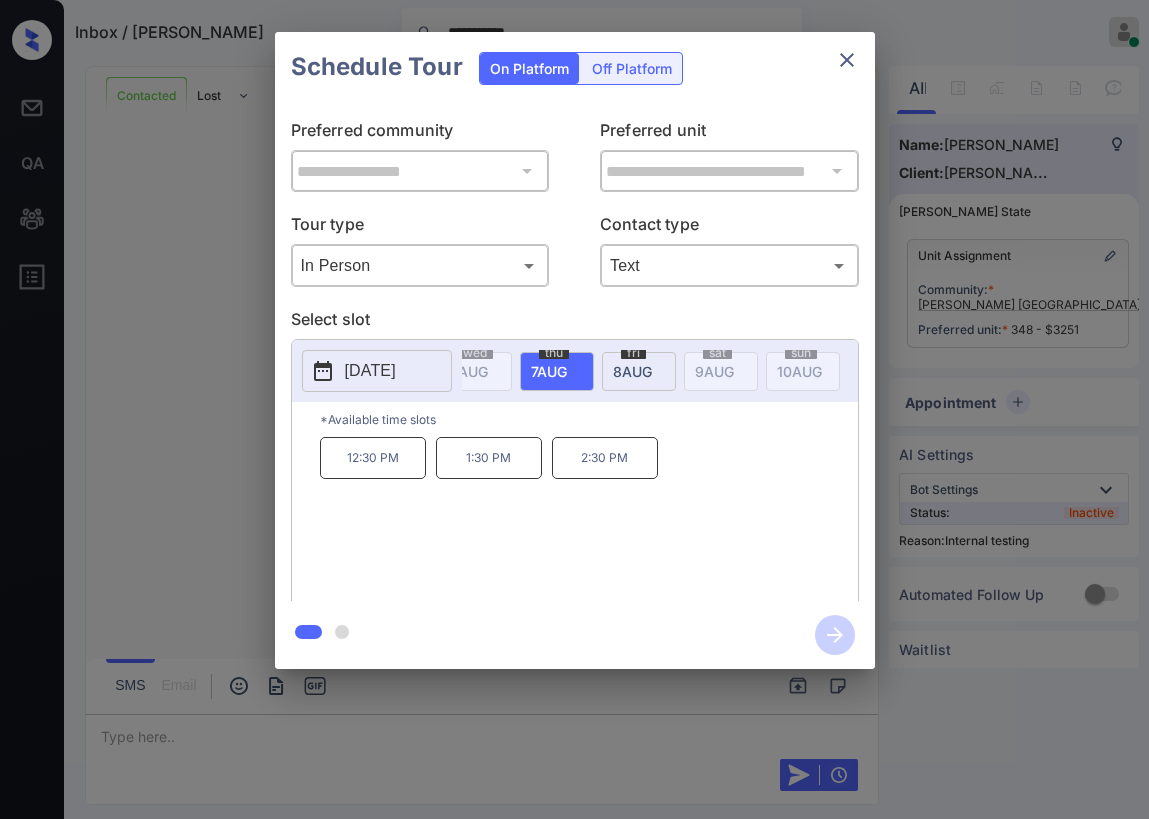 click on "8 AUG" at bounding box center (-391, 371) 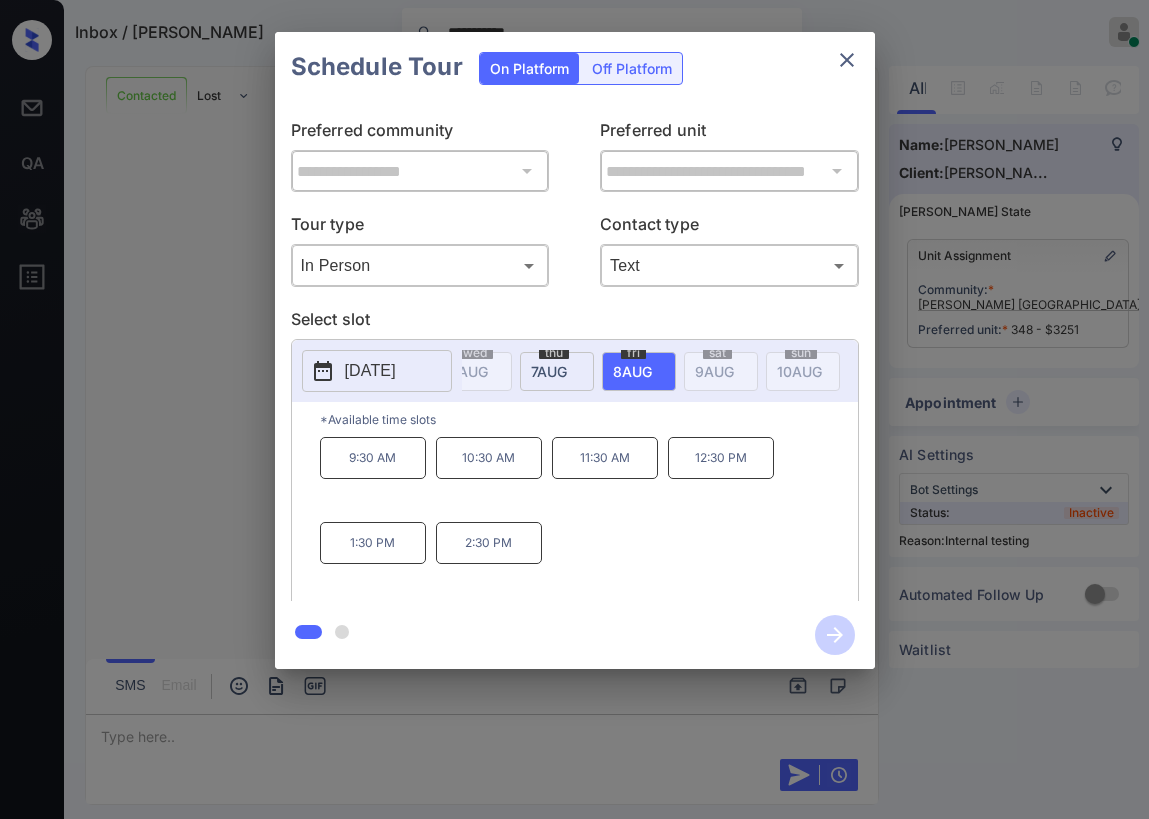 scroll, scrollTop: 0, scrollLeft: 866, axis: horizontal 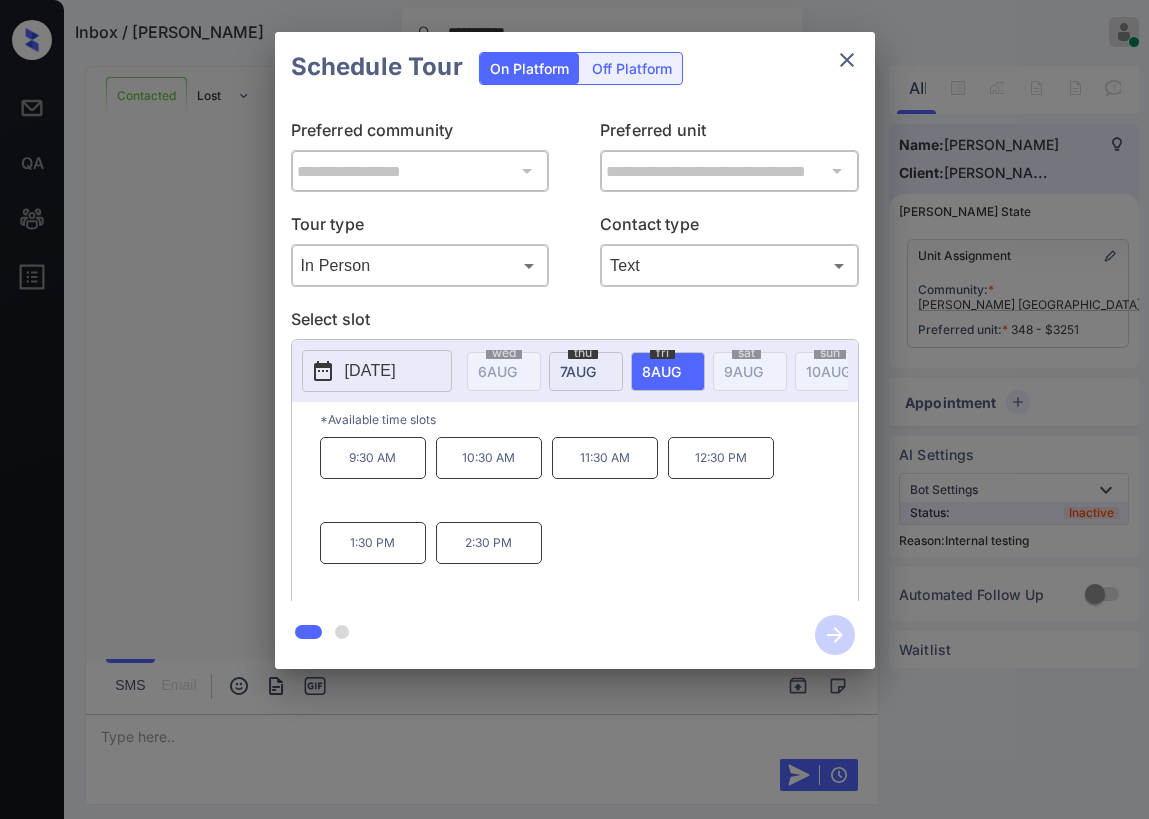 click on "7 AUG" at bounding box center (-362, 371) 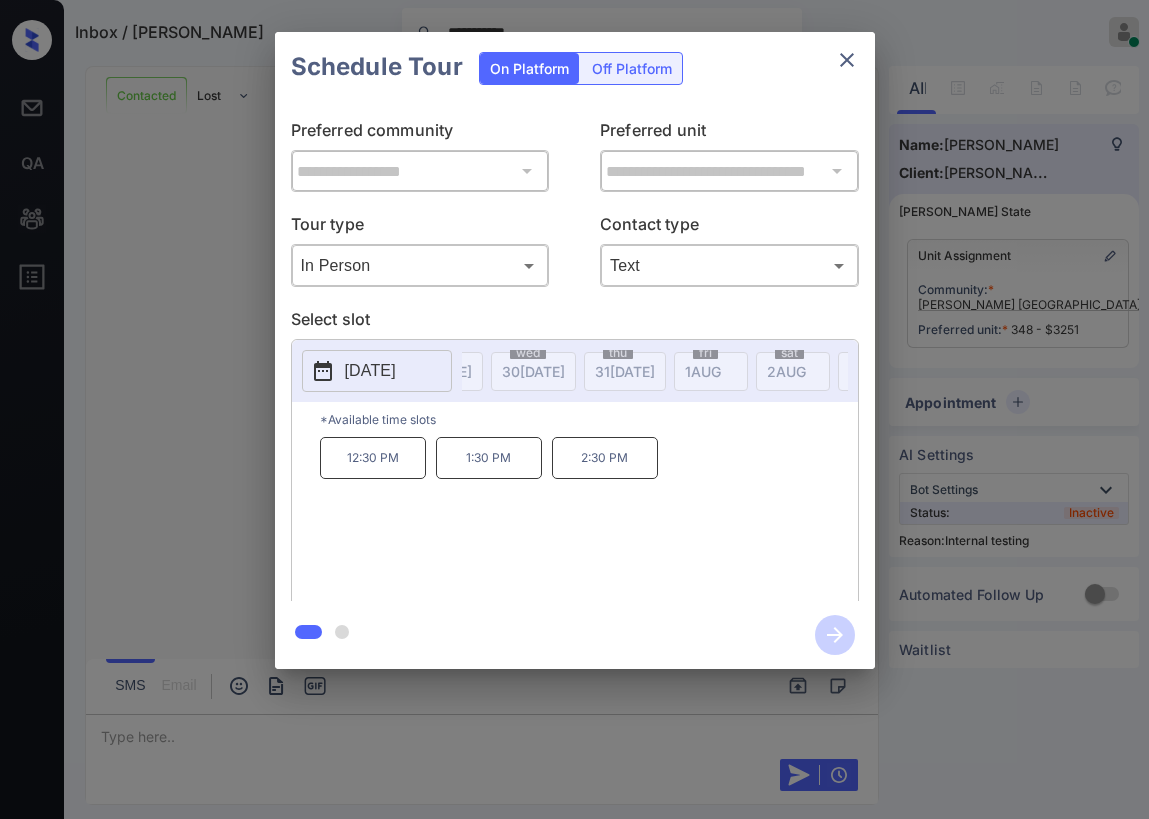 scroll, scrollTop: 0, scrollLeft: 0, axis: both 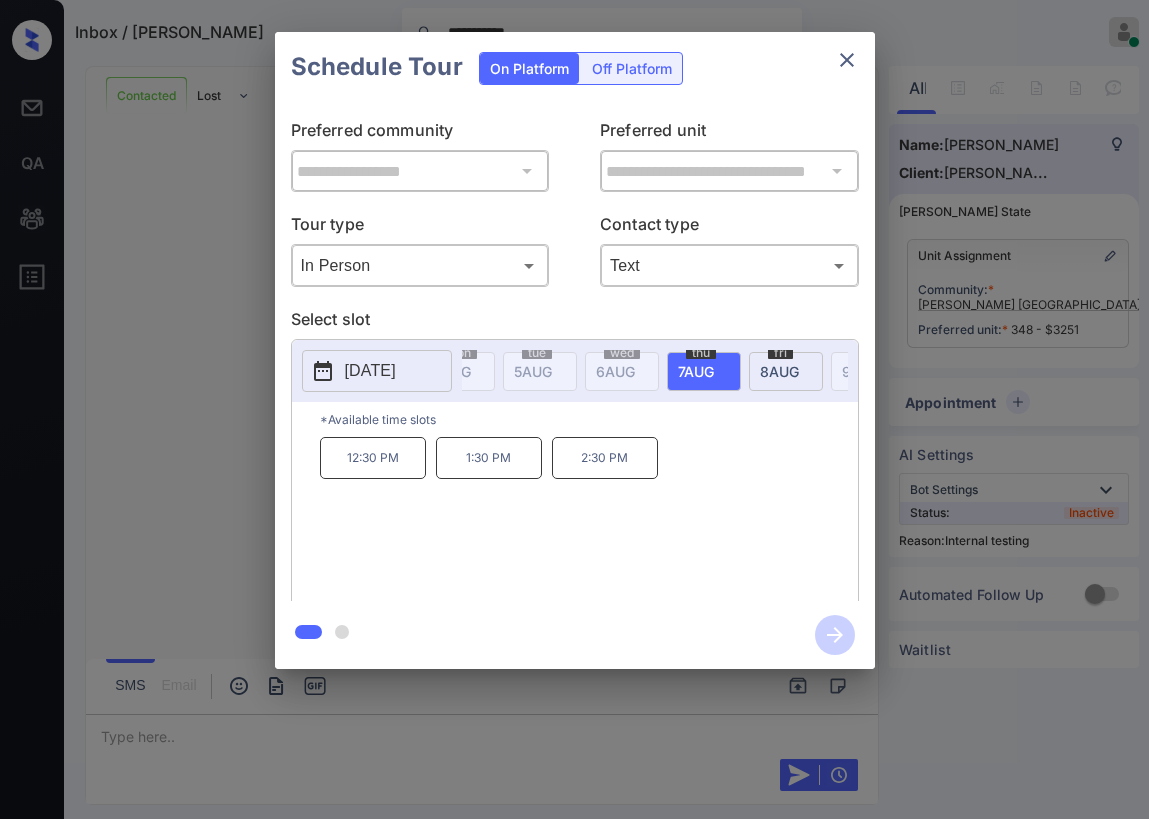 click on "7 AUG" at bounding box center (-244, 371) 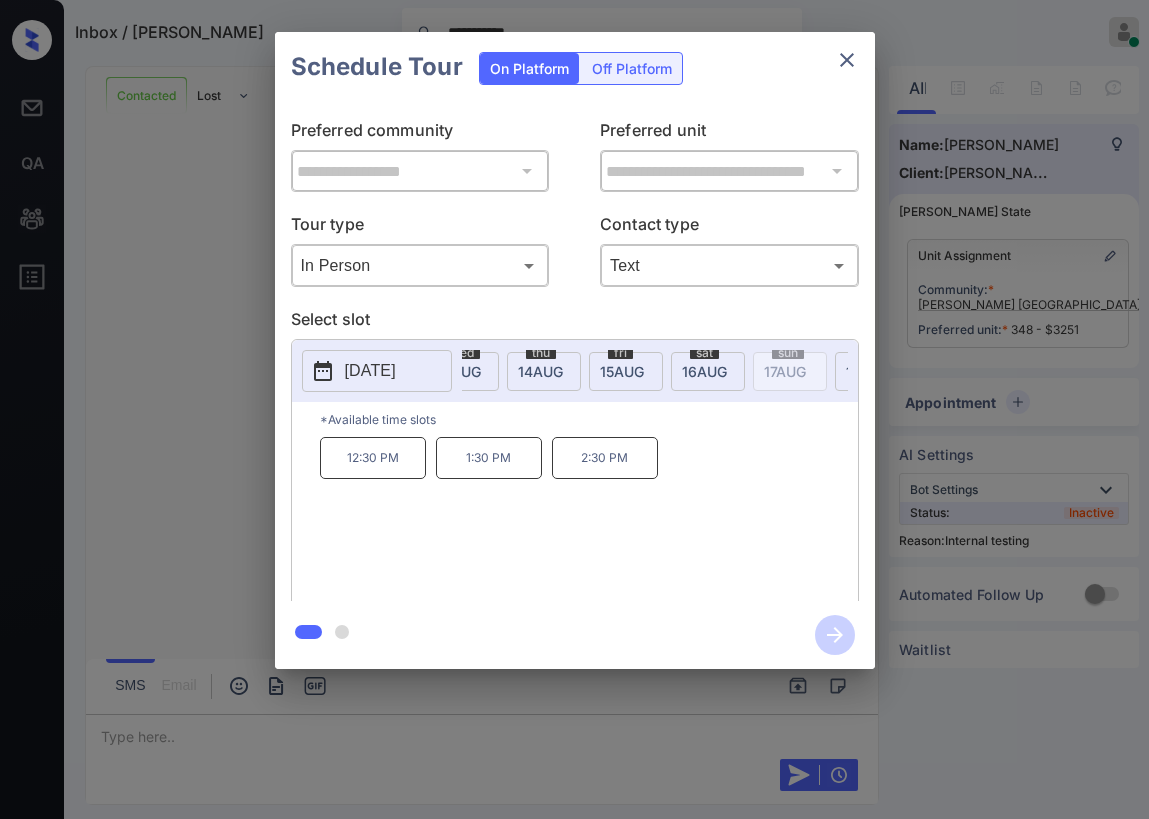 scroll, scrollTop: 0, scrollLeft: 1497, axis: horizontal 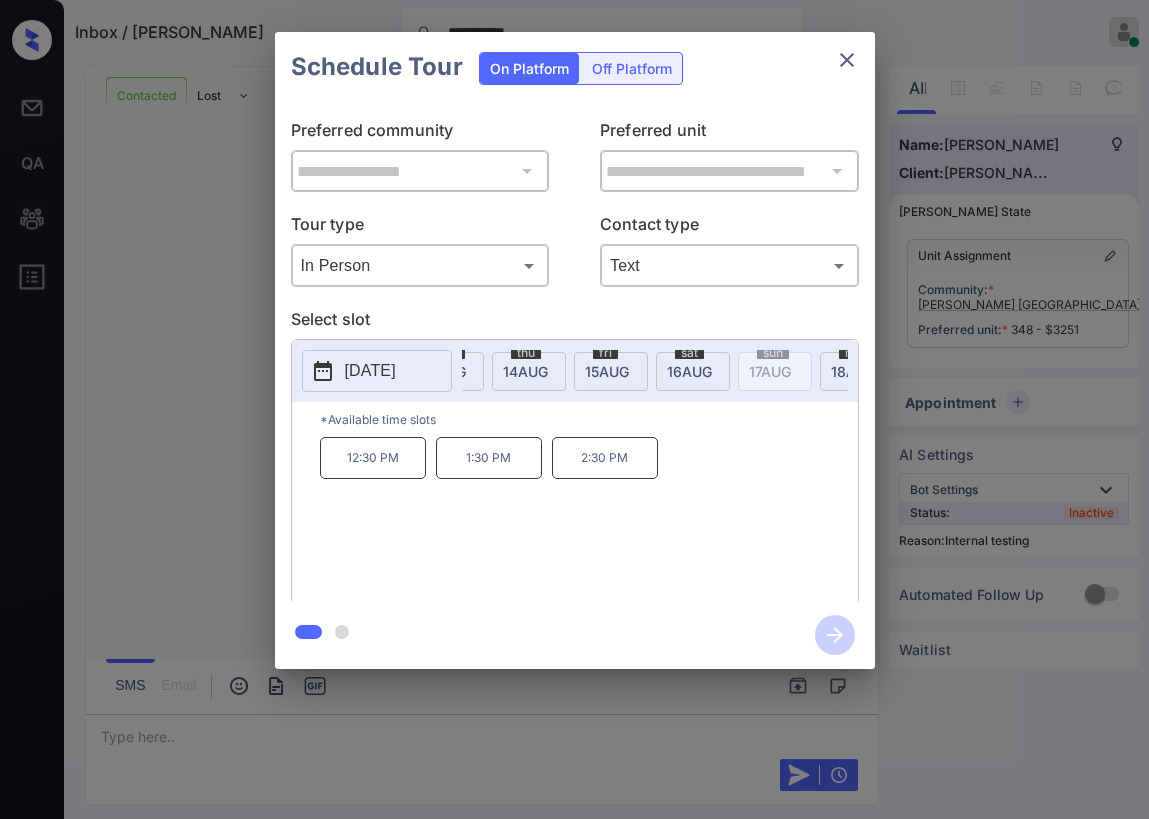 click on "[DATE]" at bounding box center [-993, 371] 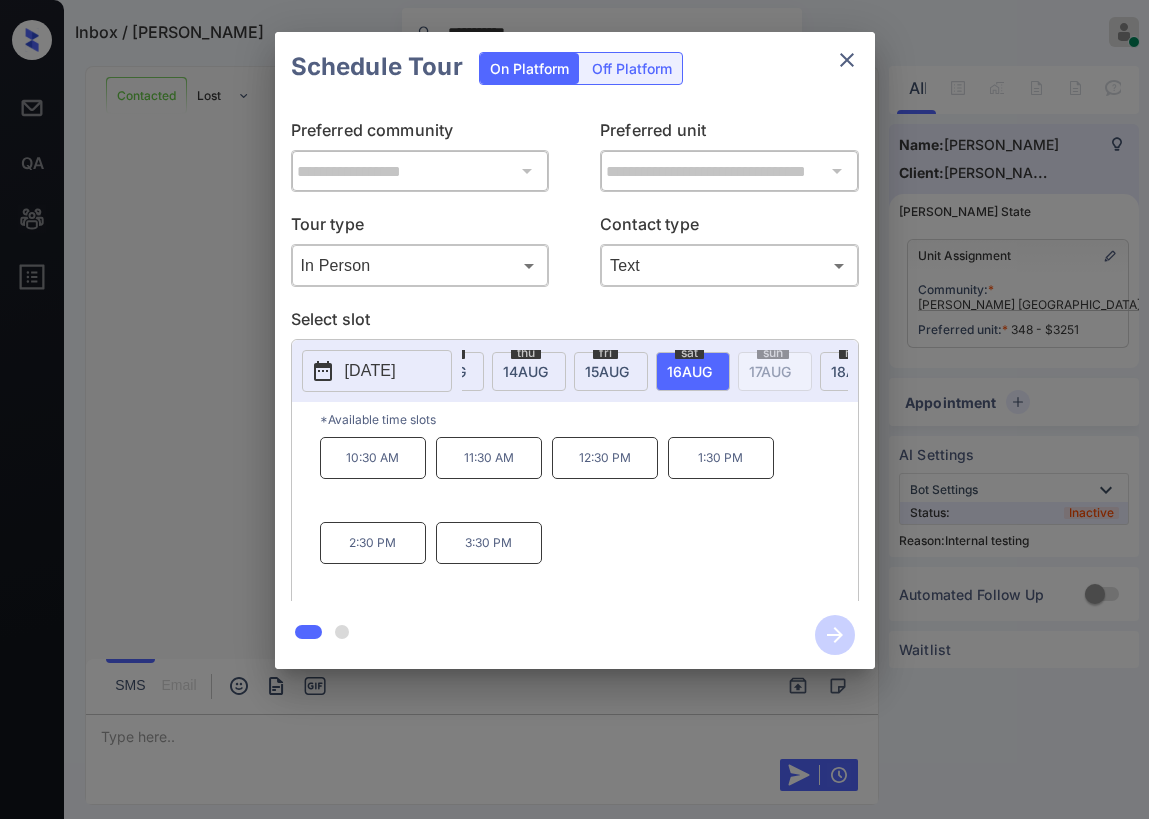 click on "Select slot" at bounding box center [575, 323] 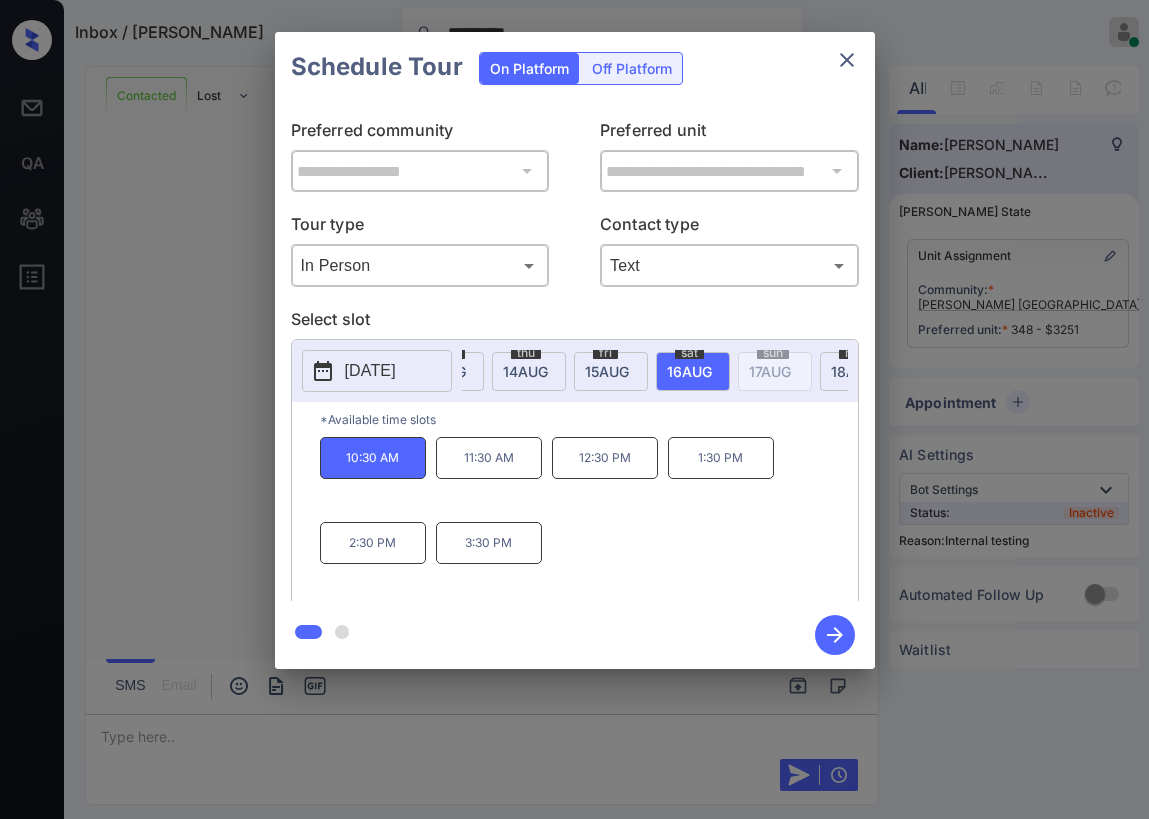 click 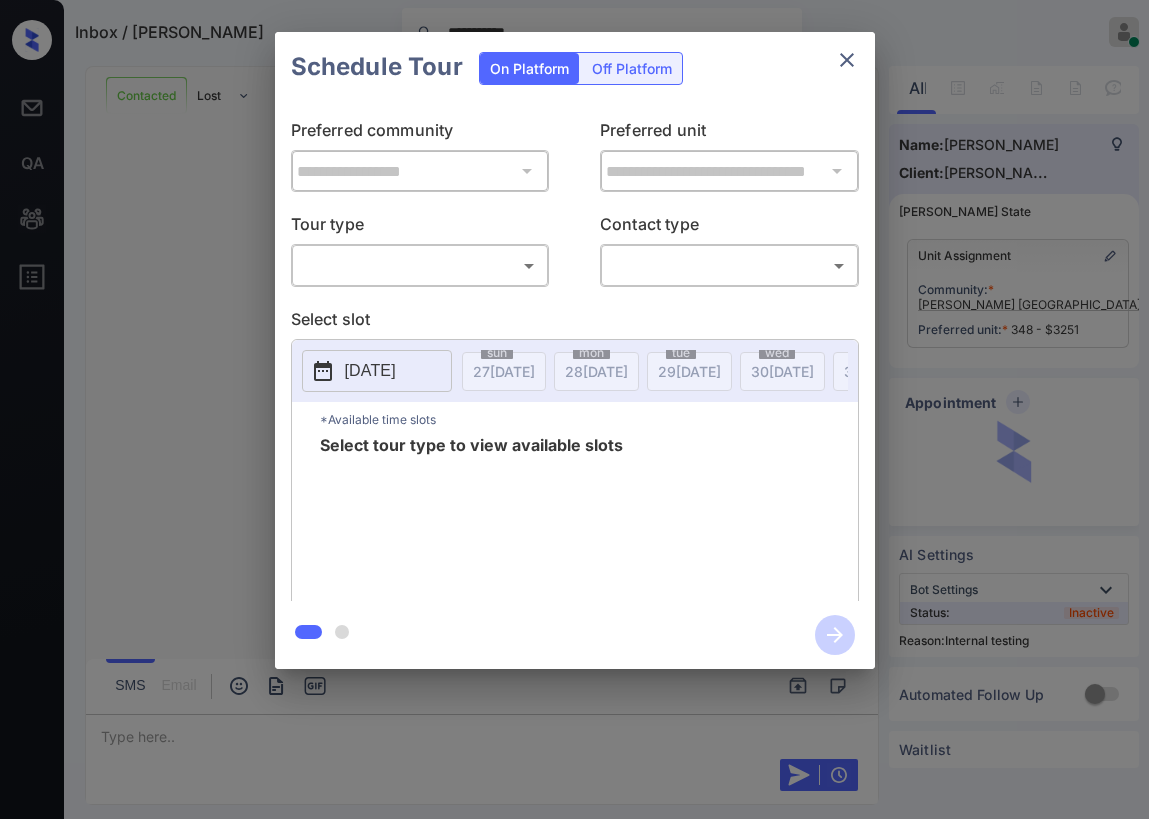 scroll, scrollTop: 0, scrollLeft: 0, axis: both 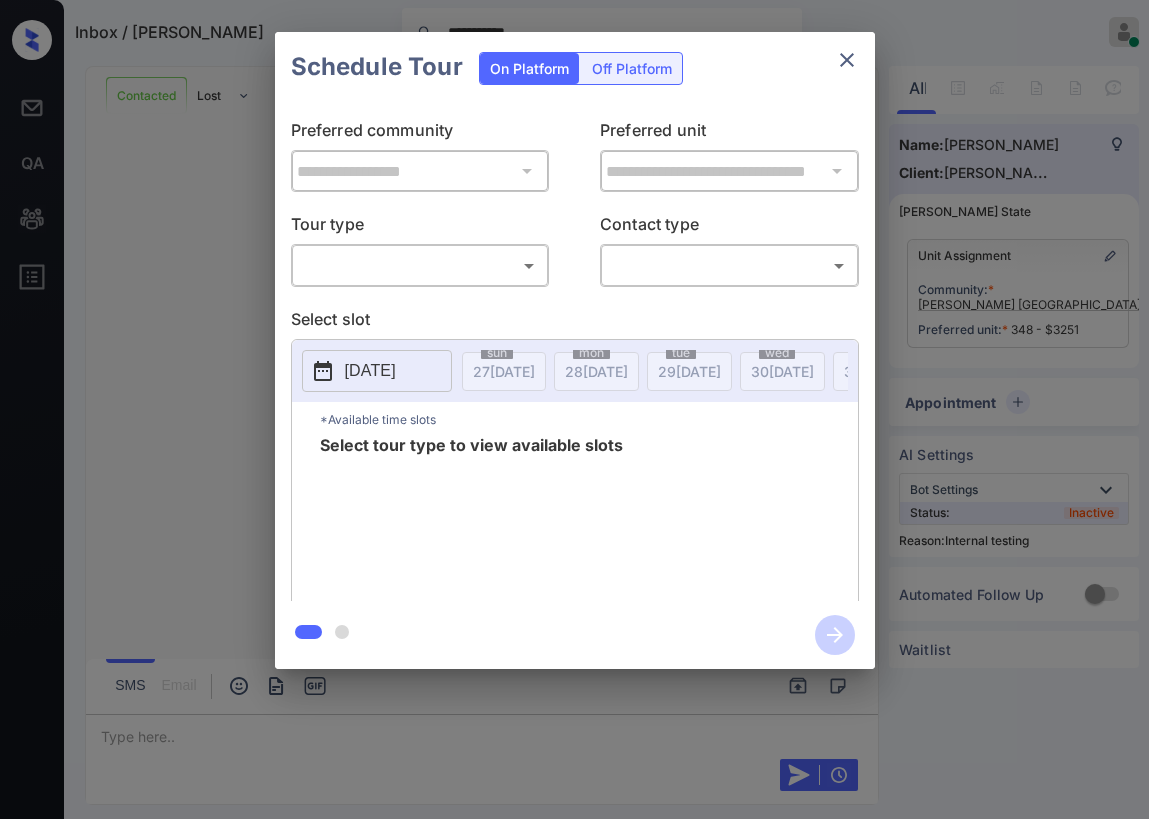 click on "**********" at bounding box center (574, 409) 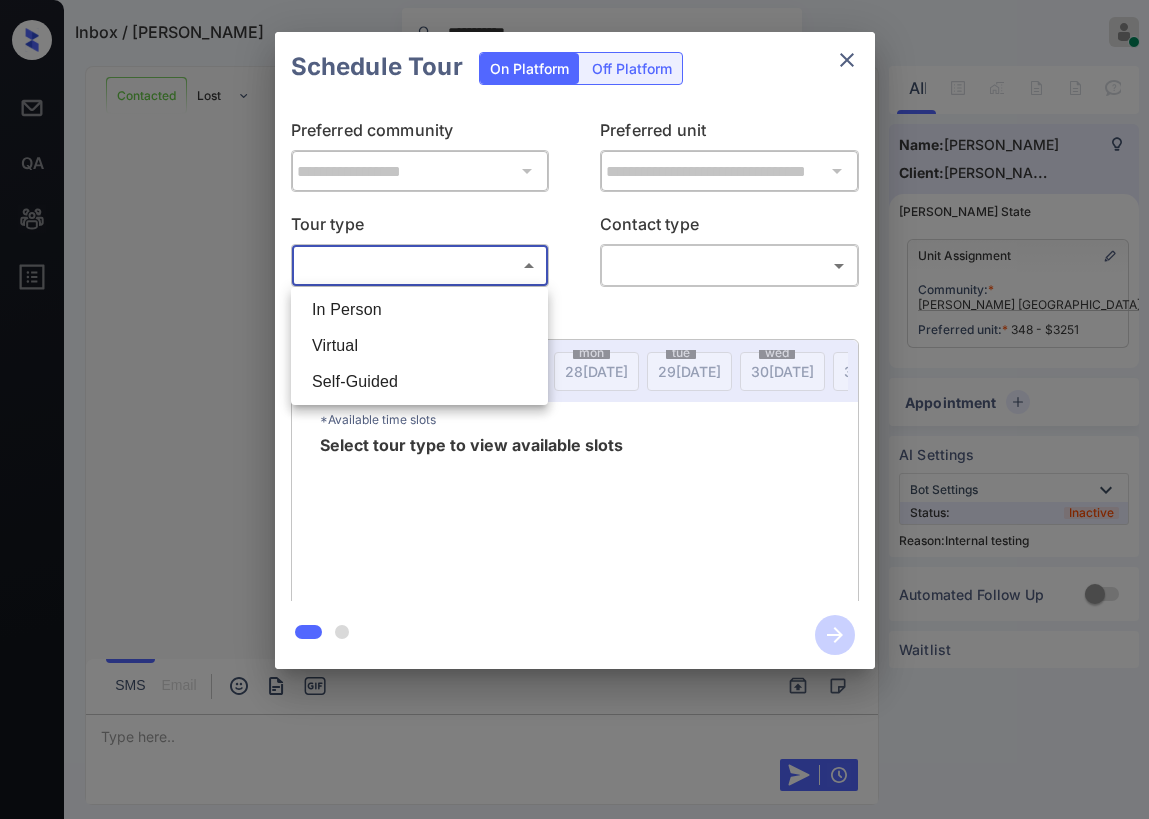 click on "In Person" at bounding box center [419, 310] 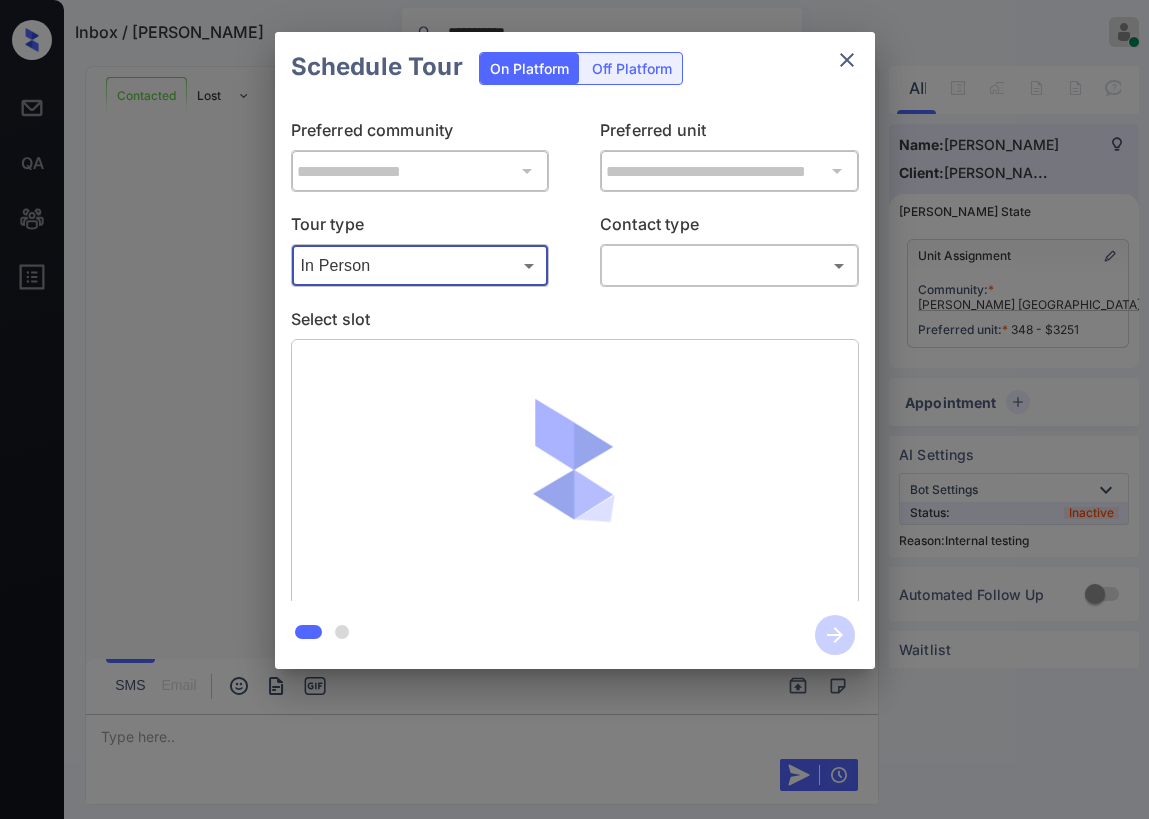 click on "**********" at bounding box center [574, 409] 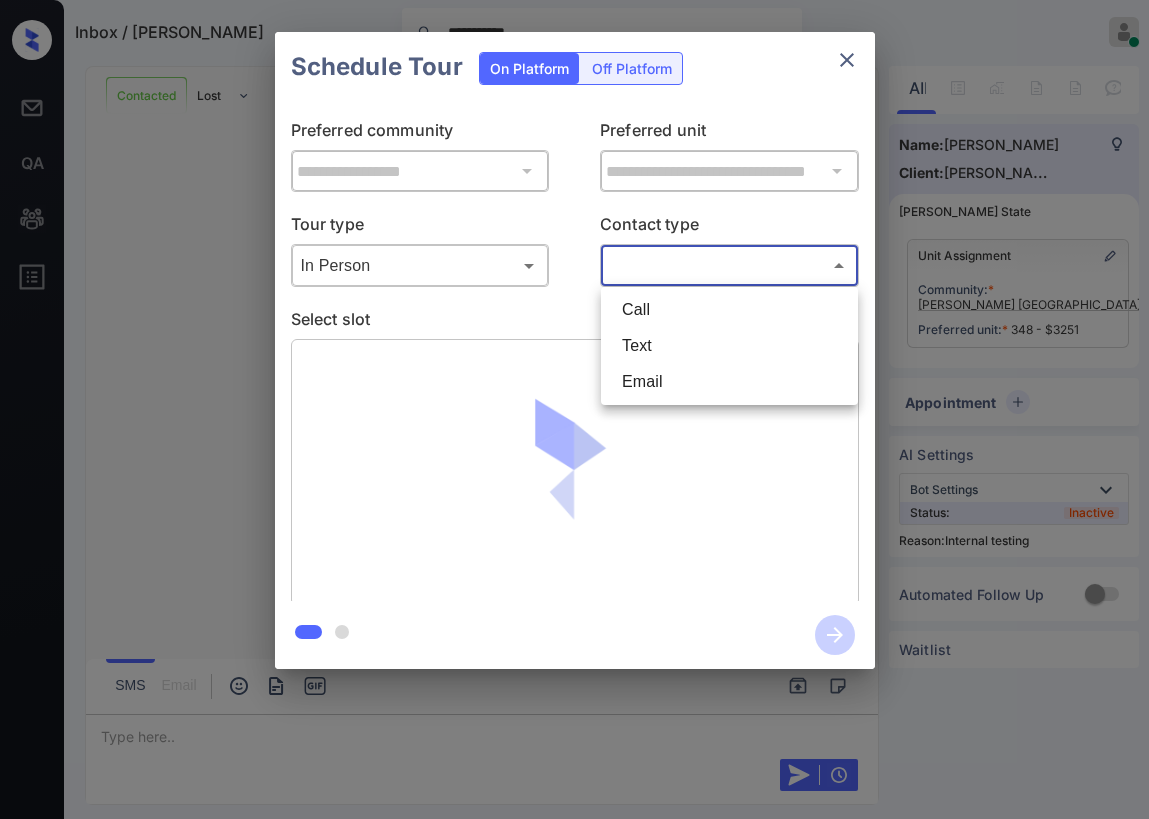 click on "Text" at bounding box center [729, 346] 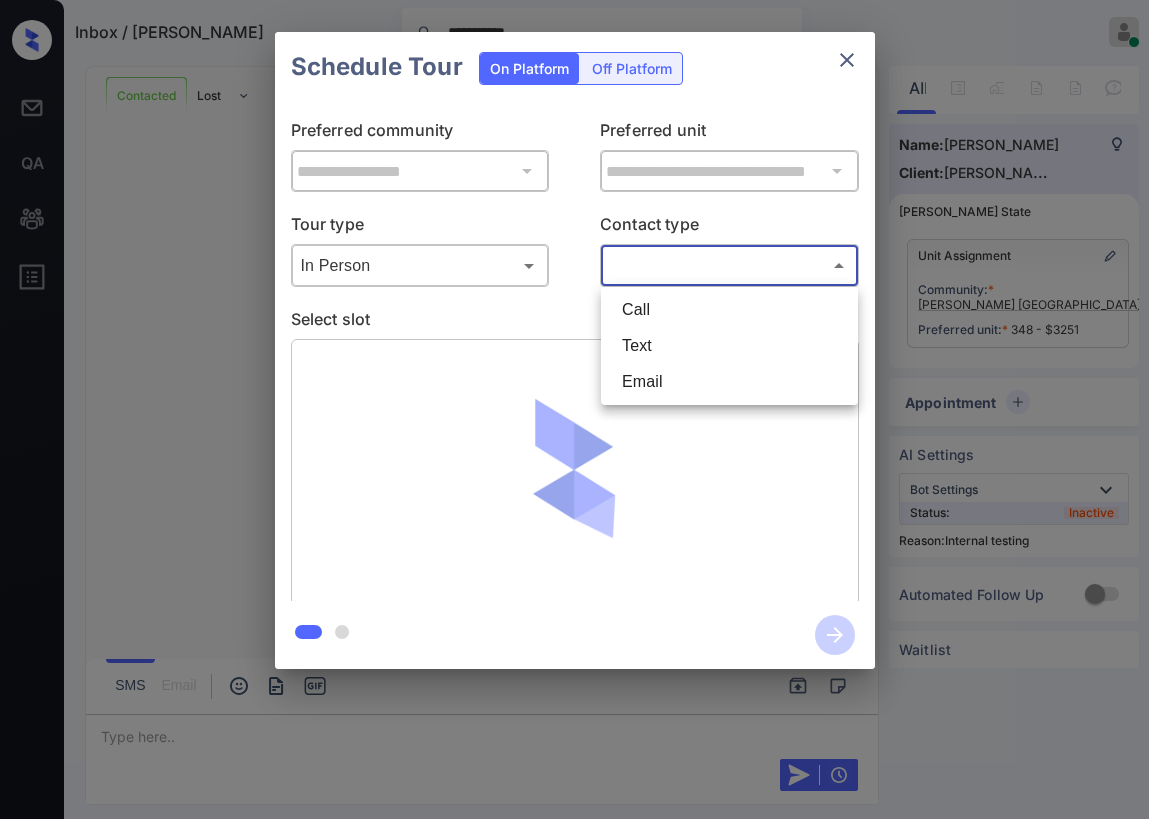 type on "****" 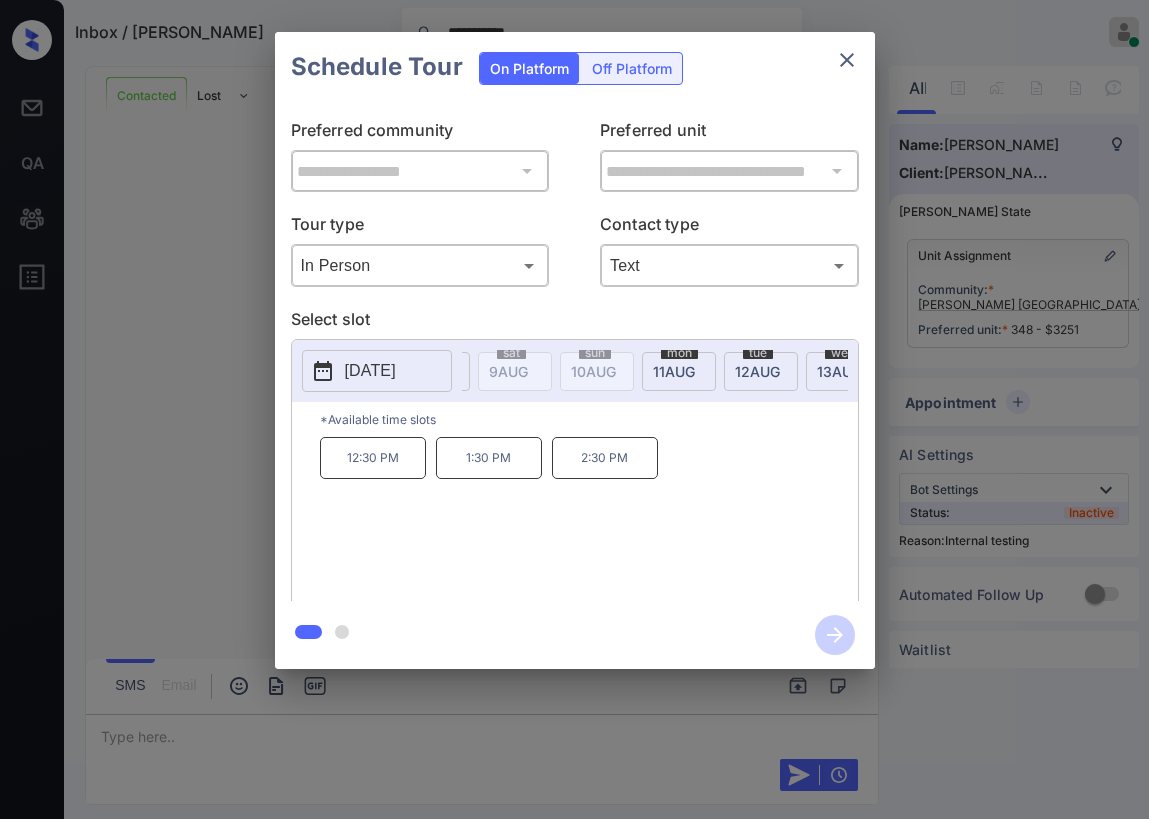 scroll, scrollTop: 0, scrollLeft: 1189, axis: horizontal 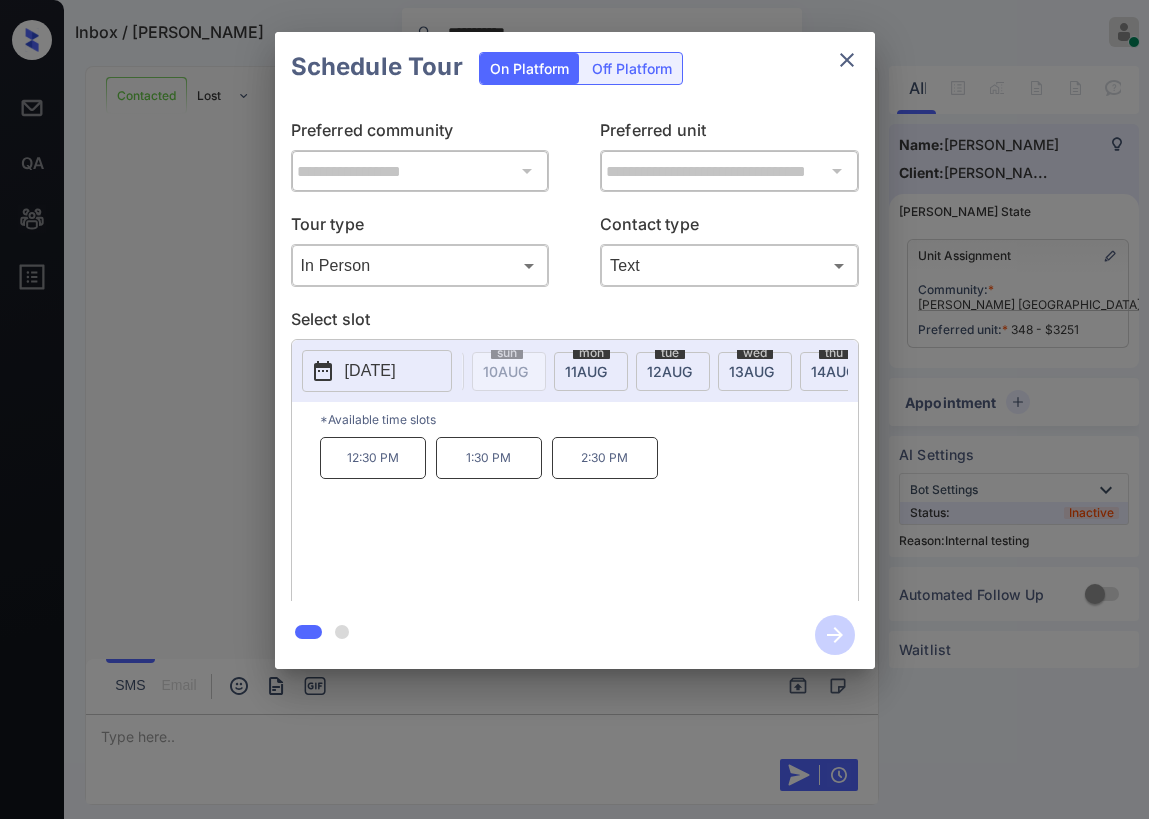 click on "[DATE] [DATE] [DATE] [DATE] [DATE] [DATE] [DATE] [DATE] [DATE] [DATE] [DATE] [DATE] [DATE] [DATE] [DATE] [DATE] [DATE] [DATE] [DATE] [DATE] [DATE] [DATE] [DATE] [DATE] [DATE] [DATE] [DATE] [DATE] [DATE] [DATE] [DATE] [DATE] [DATE] [DATE] [DATE] [DATE] [DATE] [DATE] [DATE] [DATE] [DATE] [DATE] [DATE] [DATE] [DATE] [DATE] [DATE] [DATE] [DATE] [DATE] [DATE] [DATE] [DATE] [DATE] [DATE] [DATE] [DATE] [DATE] [DATE] [DATE]" at bounding box center [655, 371] 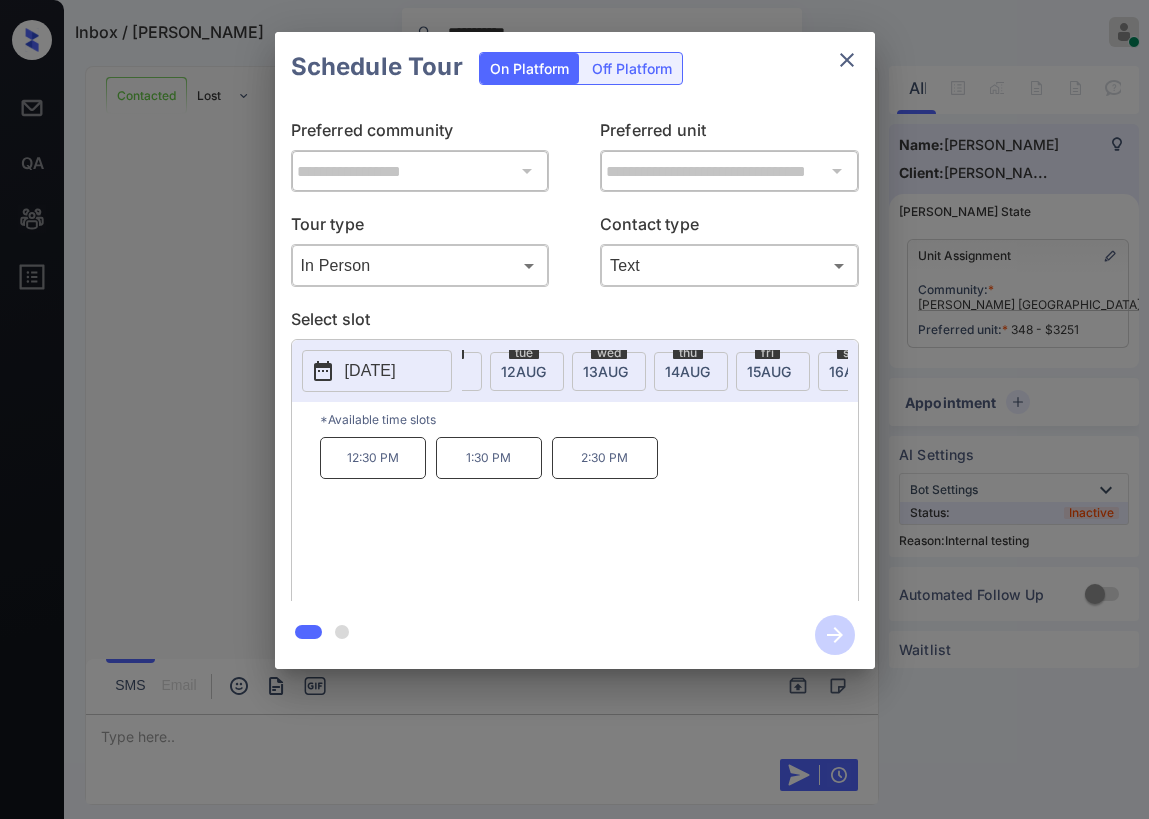 scroll, scrollTop: 0, scrollLeft: 1350, axis: horizontal 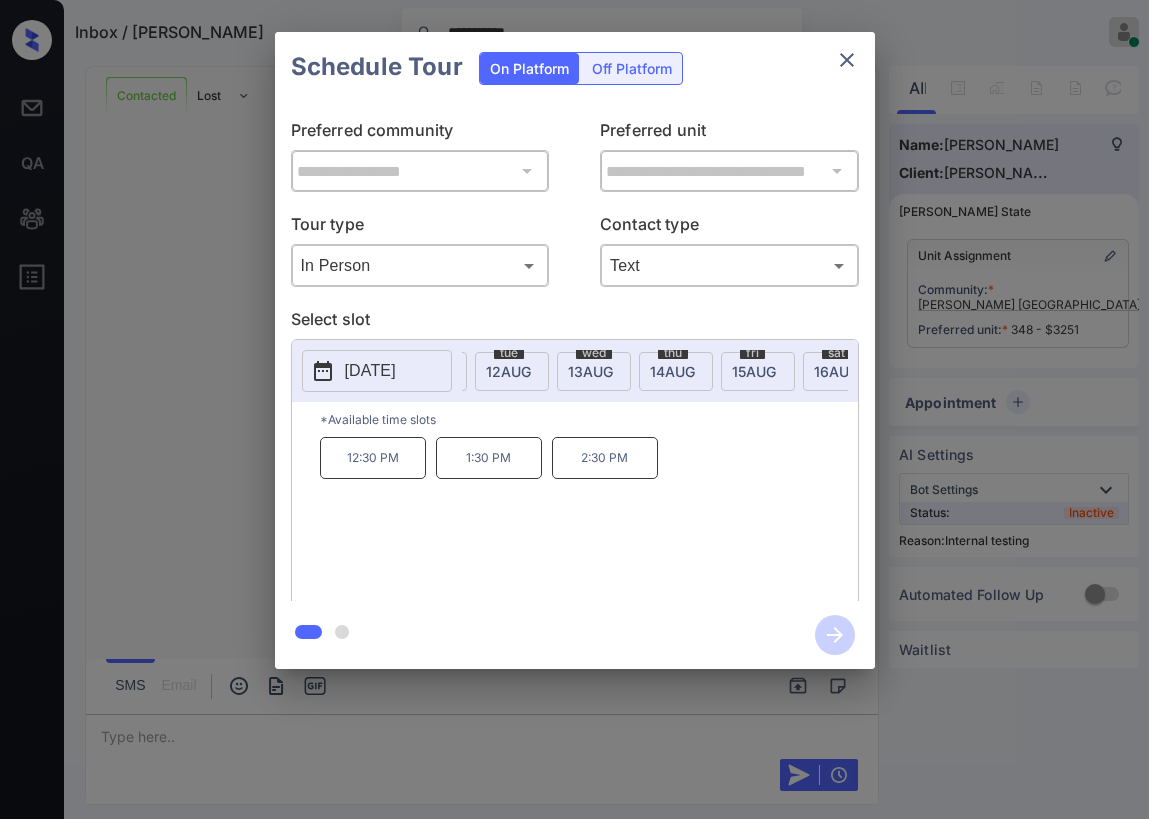 click on "[DATE]" at bounding box center (-846, 371) 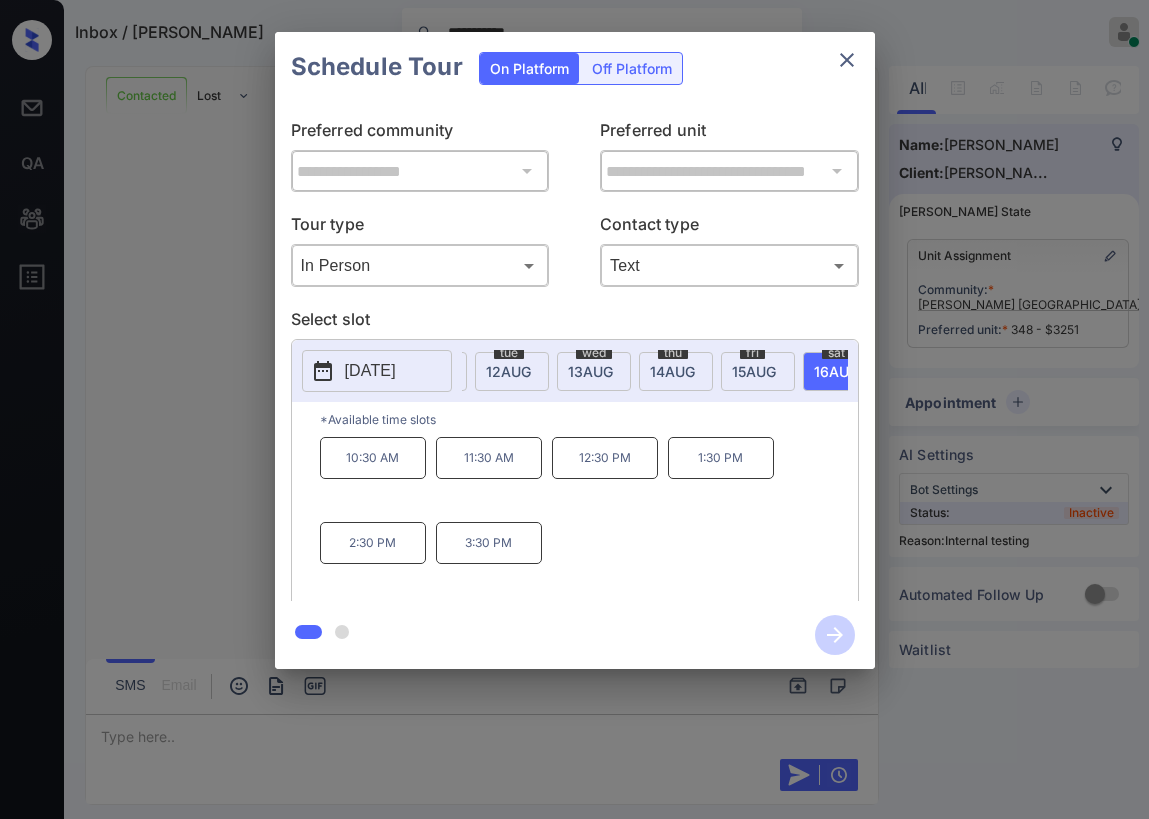 click on "10:30 AM" at bounding box center (373, 458) 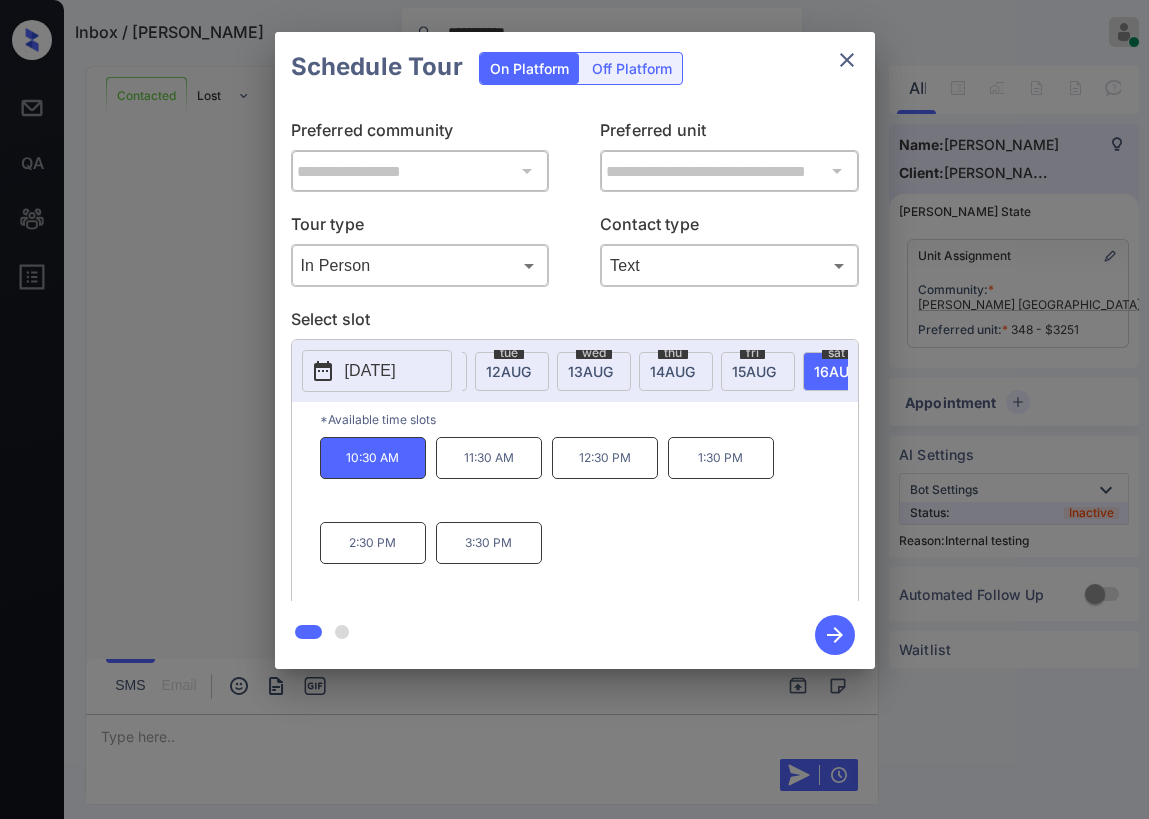 click 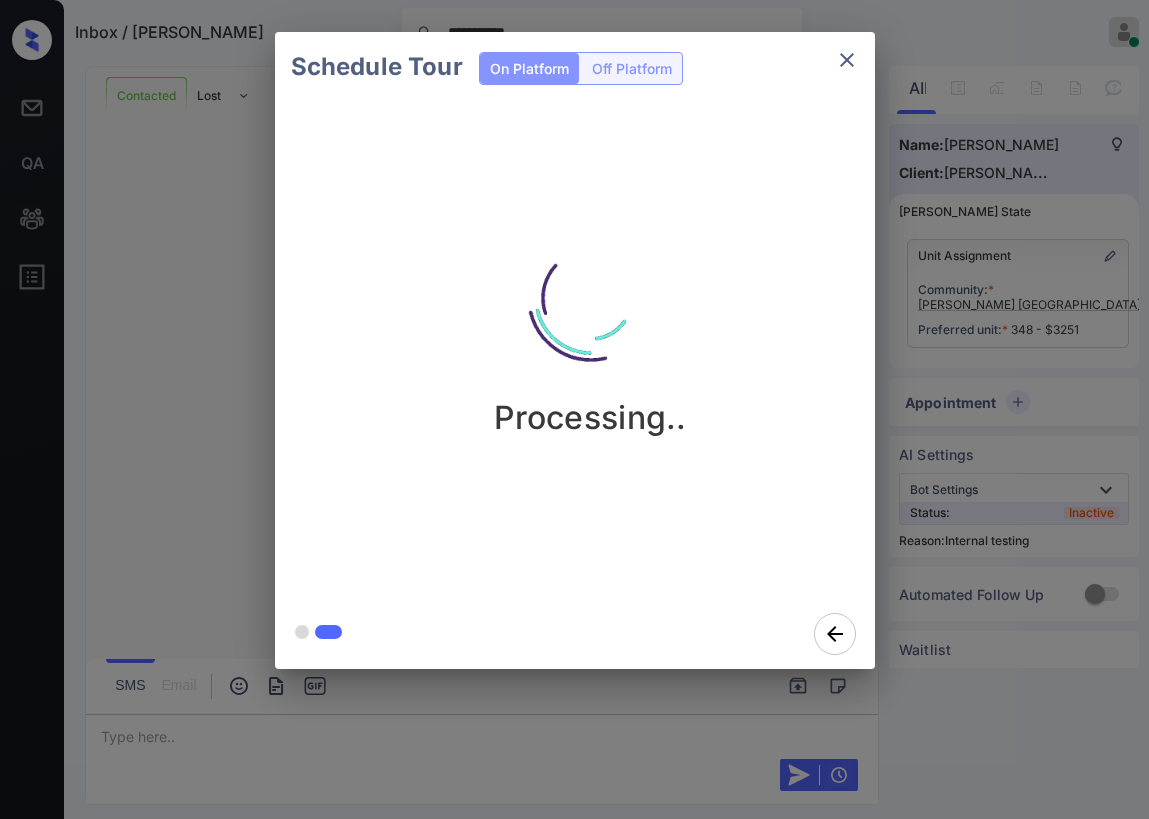 click at bounding box center (575, 634) 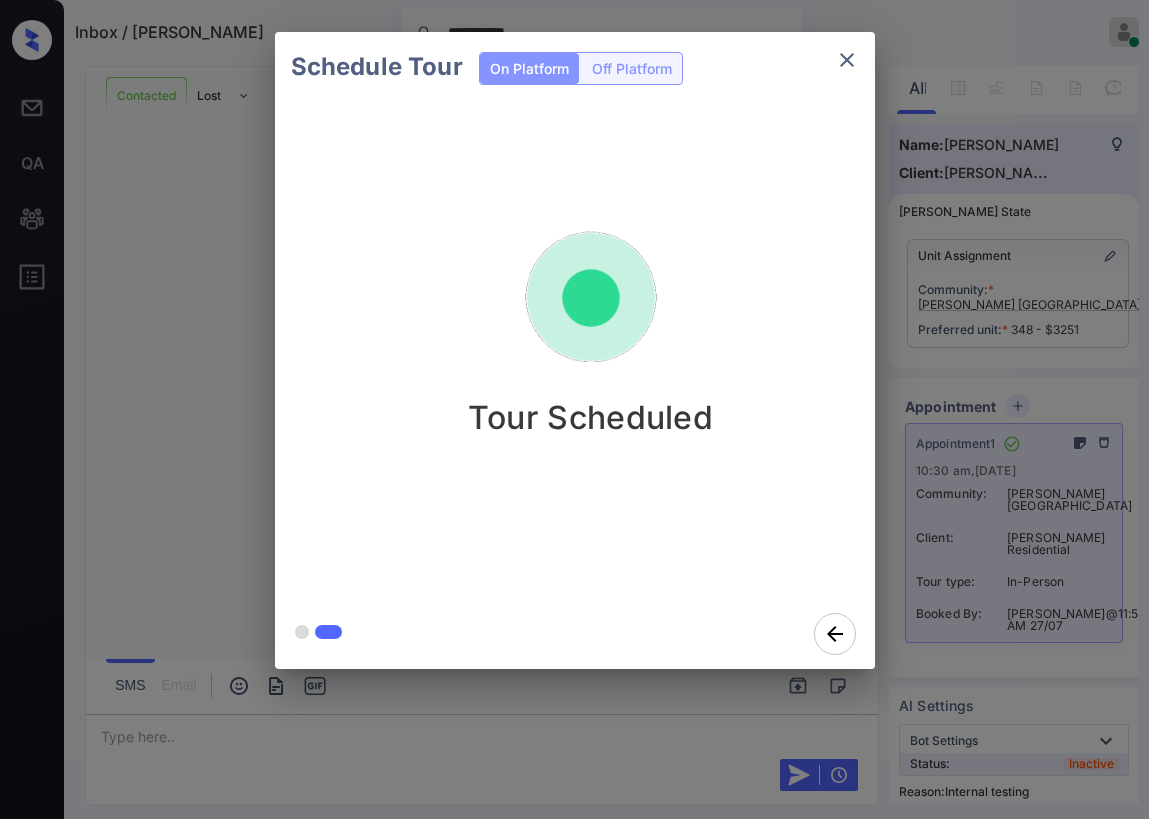 click 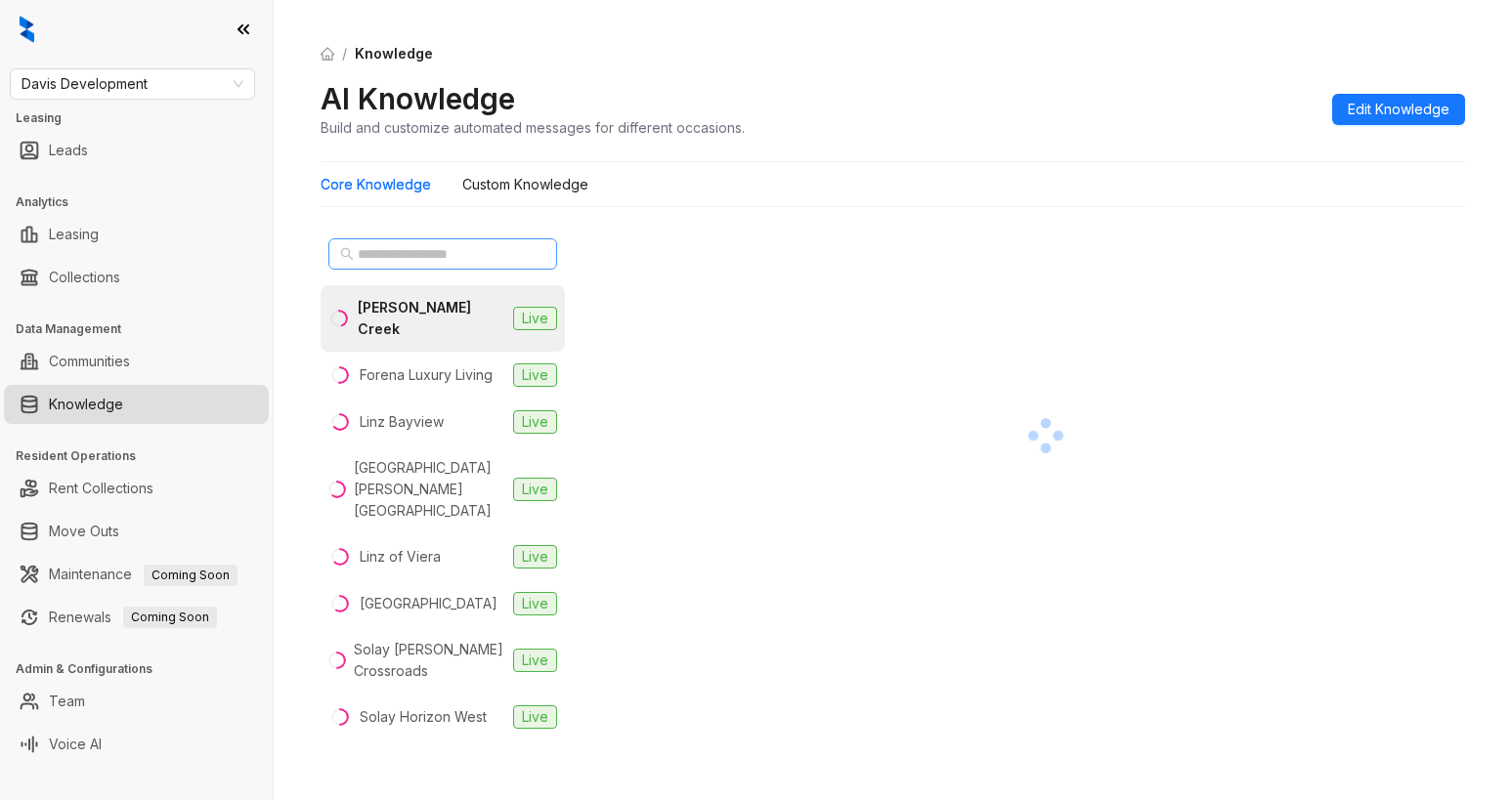scroll, scrollTop: 0, scrollLeft: 0, axis: both 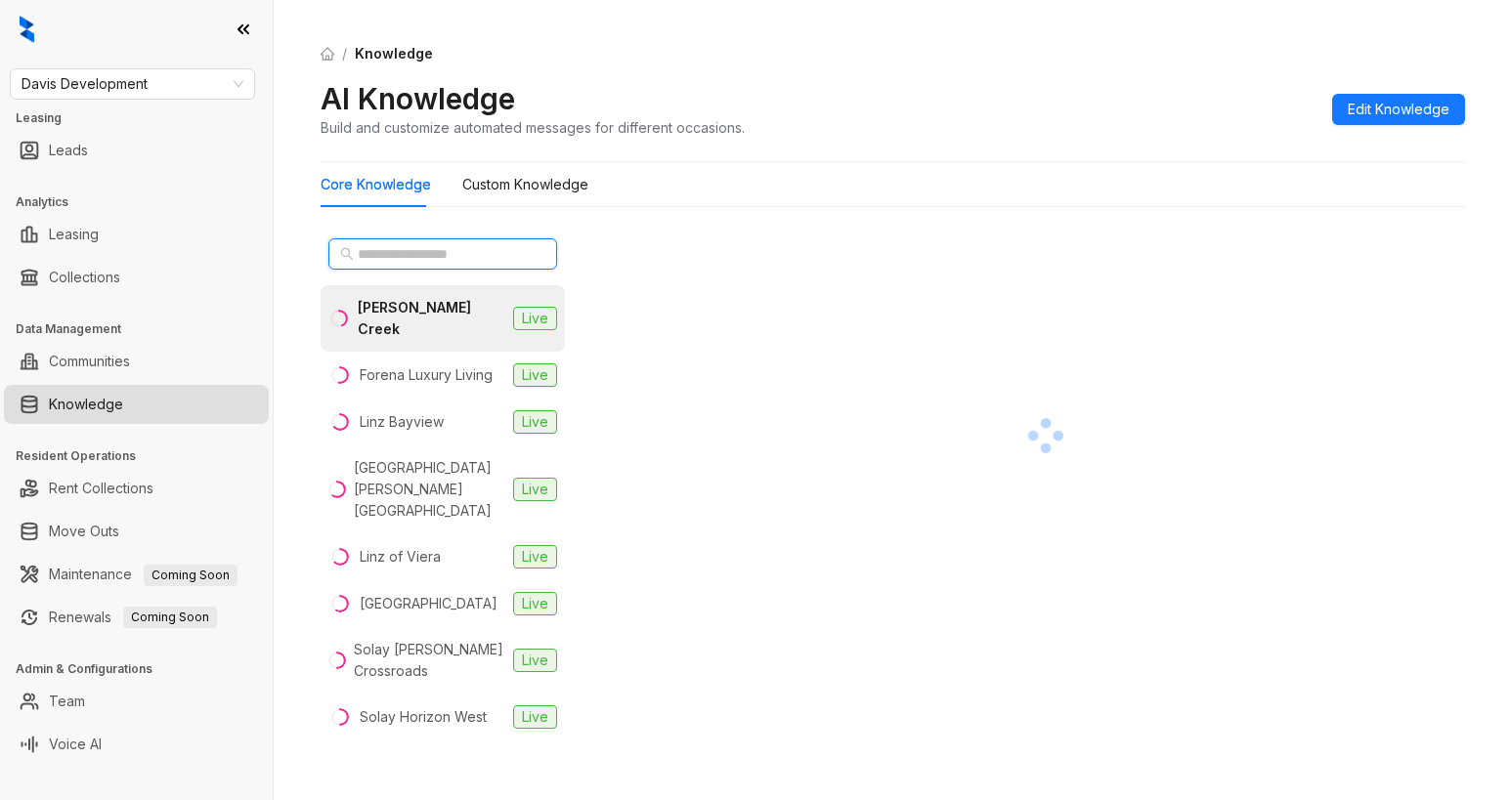 click at bounding box center (444, 254) 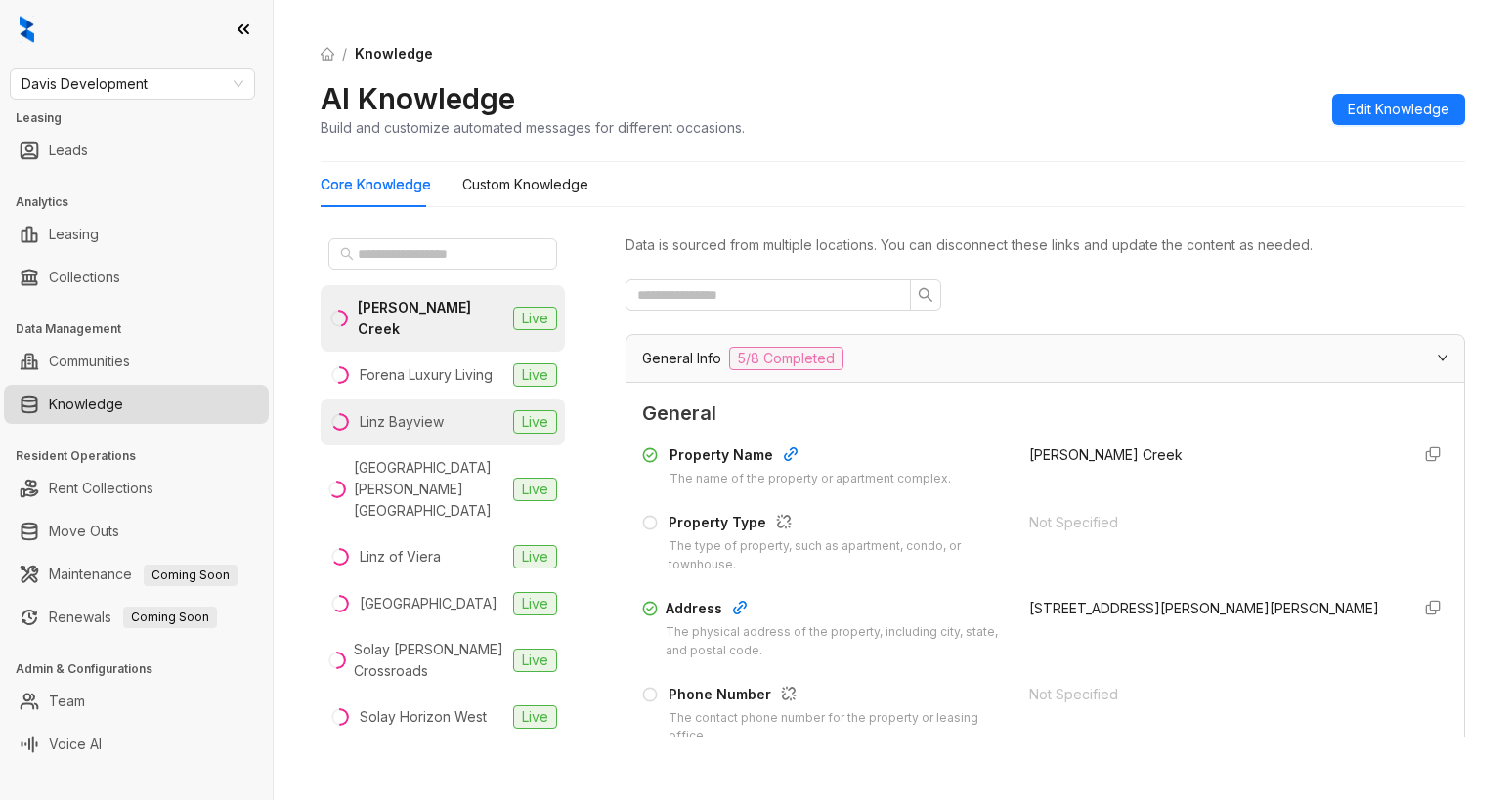 click on "Linz Bayview" at bounding box center [402, 422] 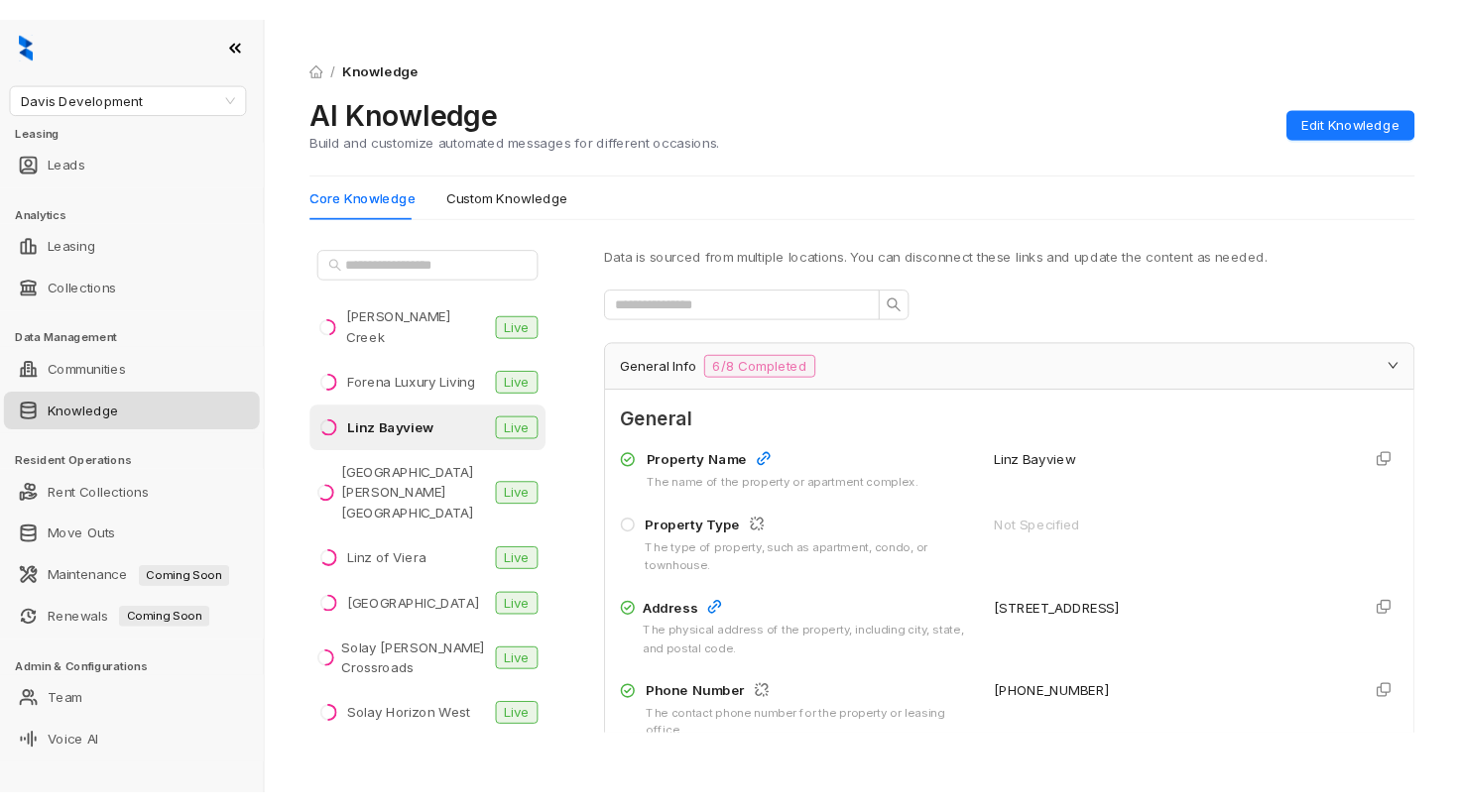 scroll, scrollTop: 132, scrollLeft: 0, axis: vertical 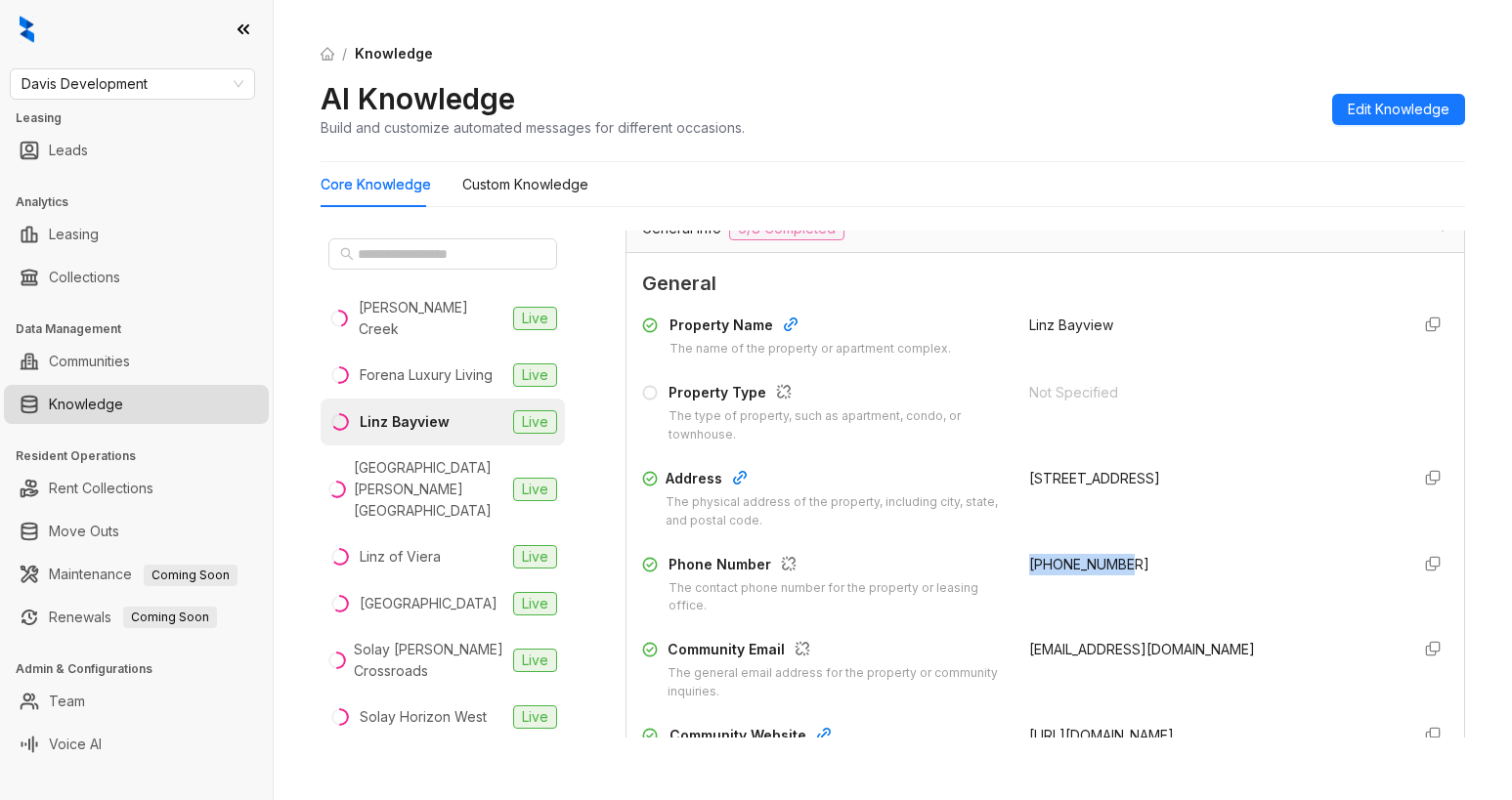 drag, startPoint x: 1015, startPoint y: 559, endPoint x: 1132, endPoint y: 566, distance: 117.2092 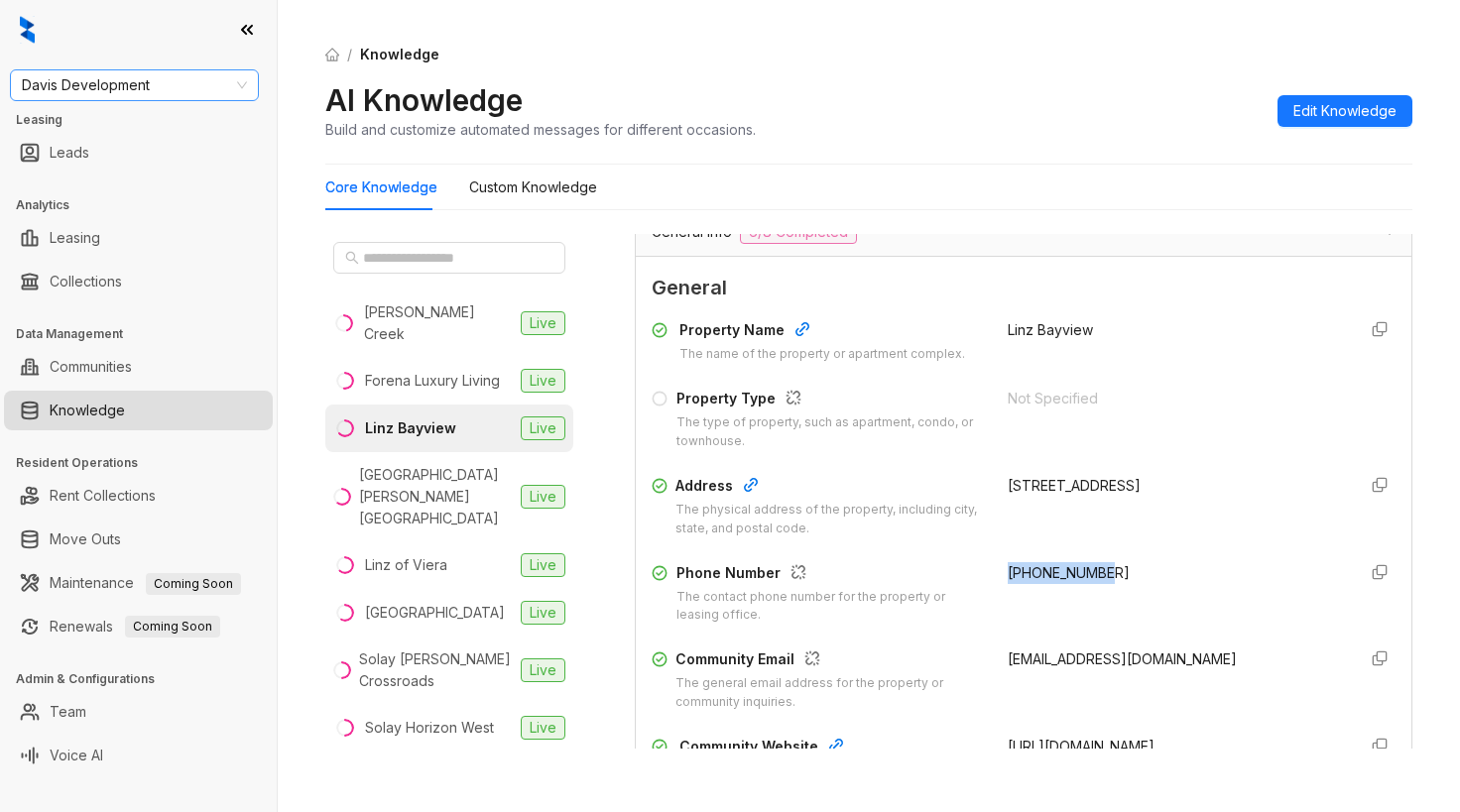 click on "Davis Development" at bounding box center [134, 85] 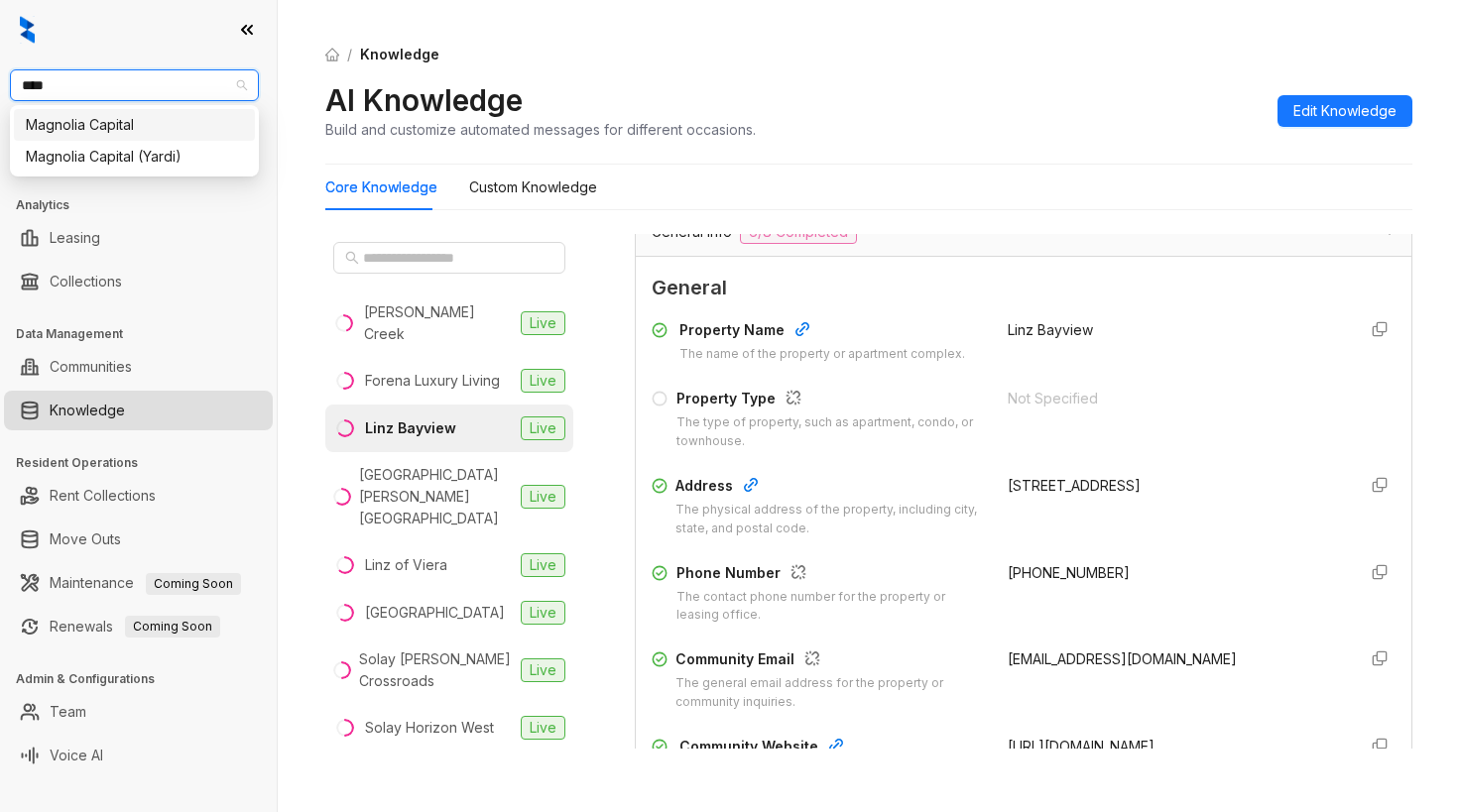 type on "*****" 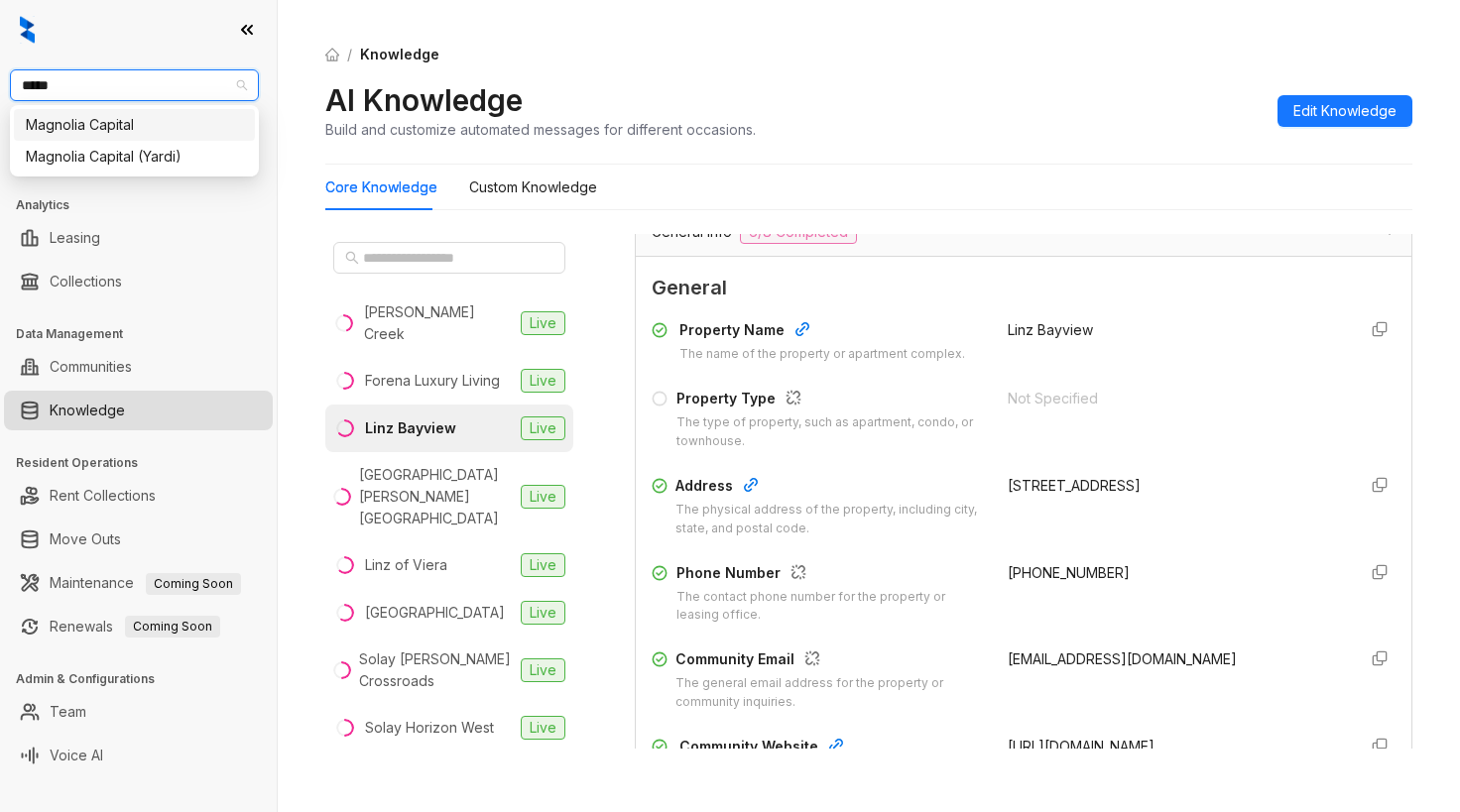 click on "Magnolia Capital" at bounding box center (134, 125) 